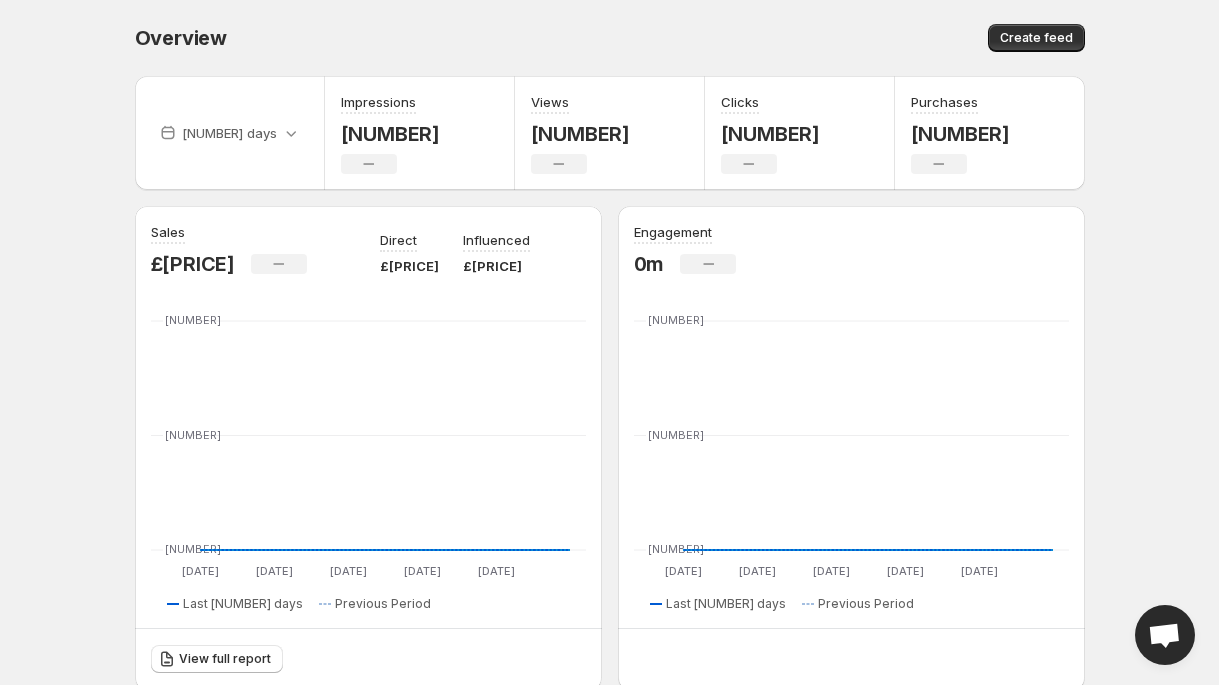 scroll, scrollTop: 0, scrollLeft: 0, axis: both 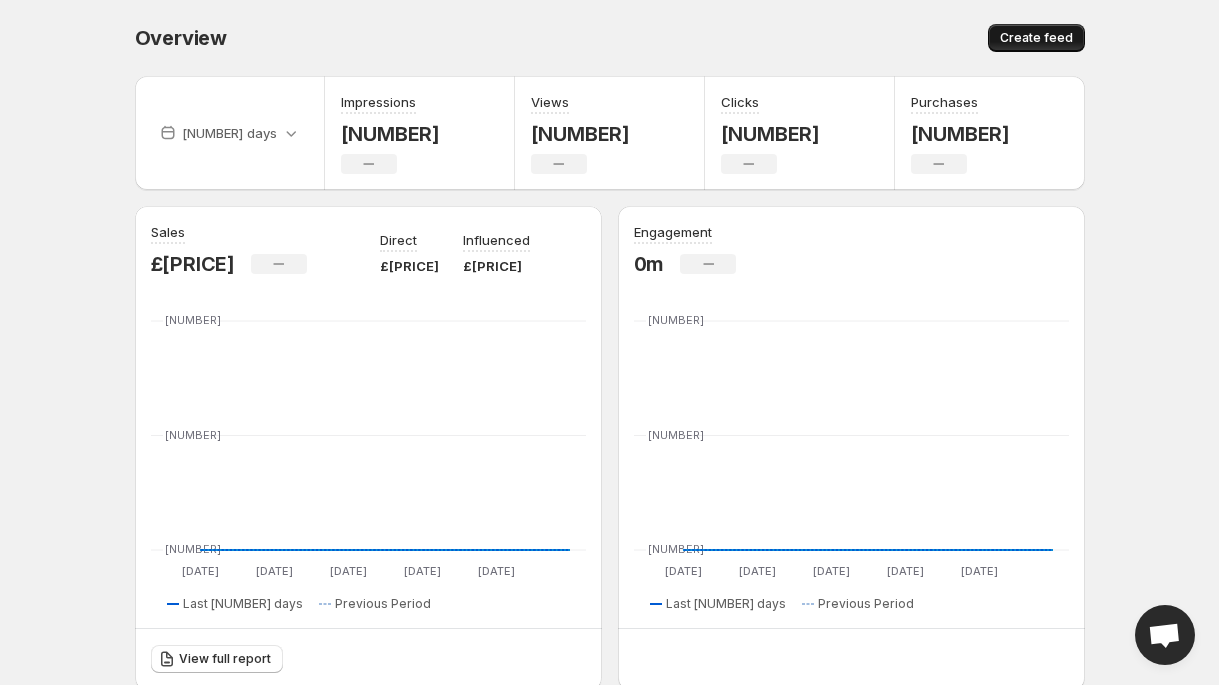 click on "Create feed" at bounding box center (1036, 38) 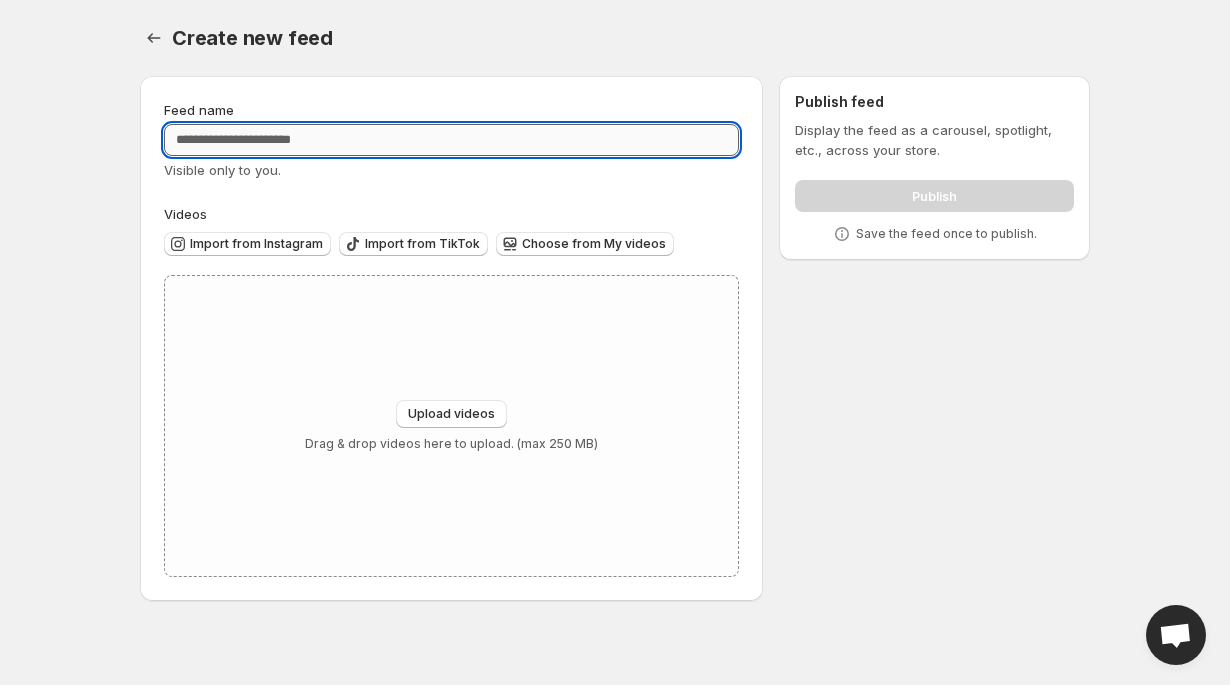 click on "Feed name" at bounding box center (451, 140) 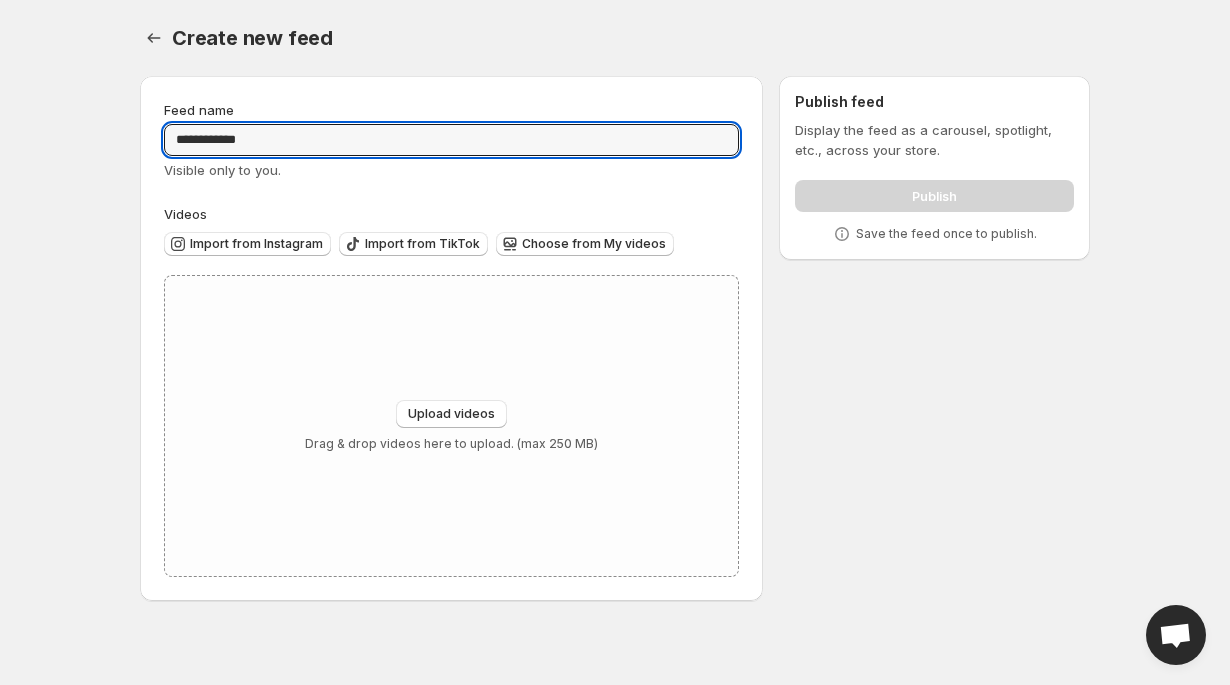 type on "**********" 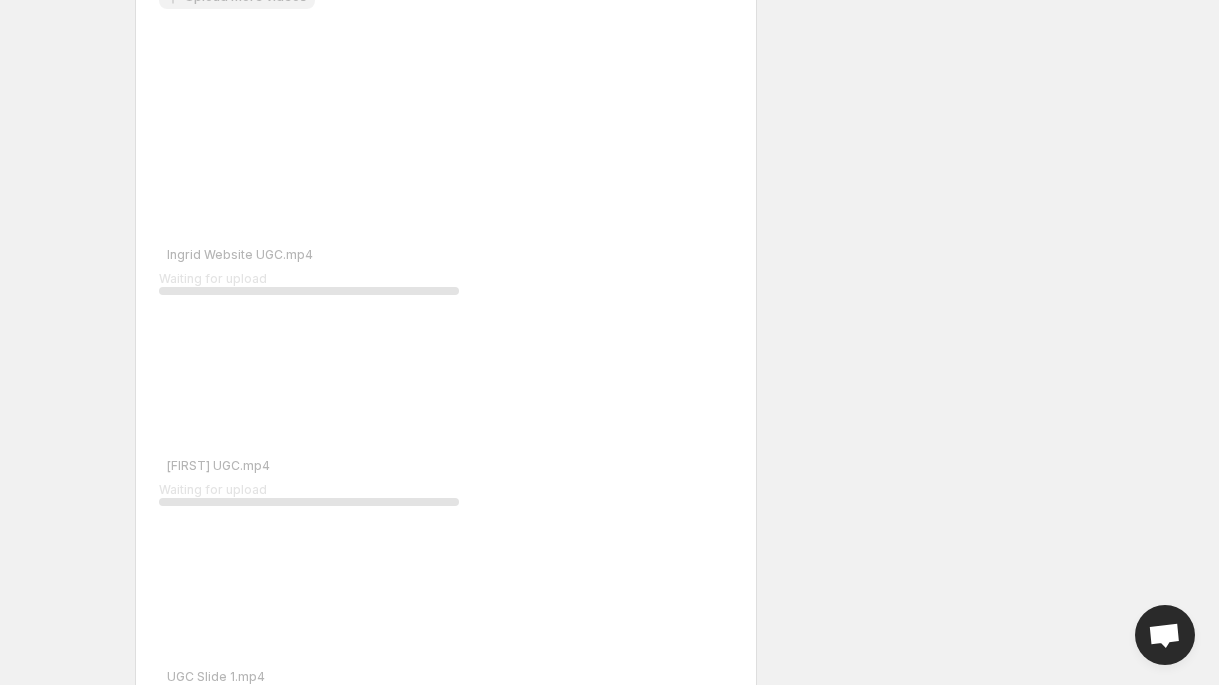 scroll, scrollTop: 329, scrollLeft: 0, axis: vertical 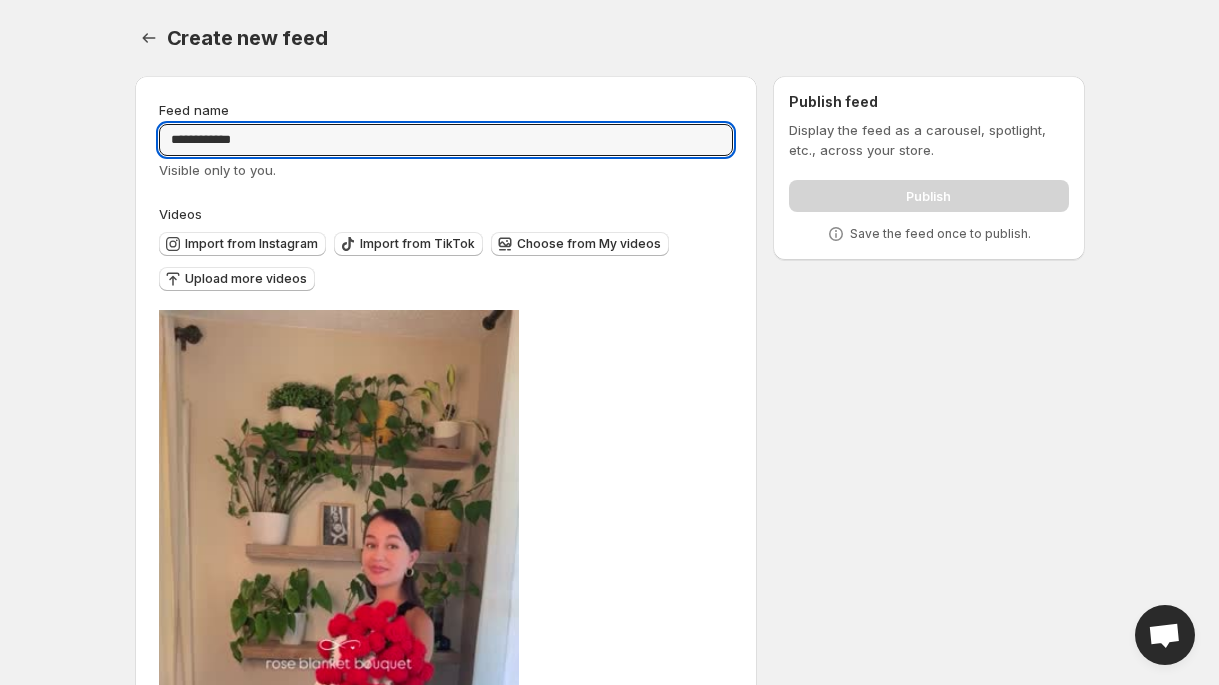 click on "**********" at bounding box center [446, 1651] 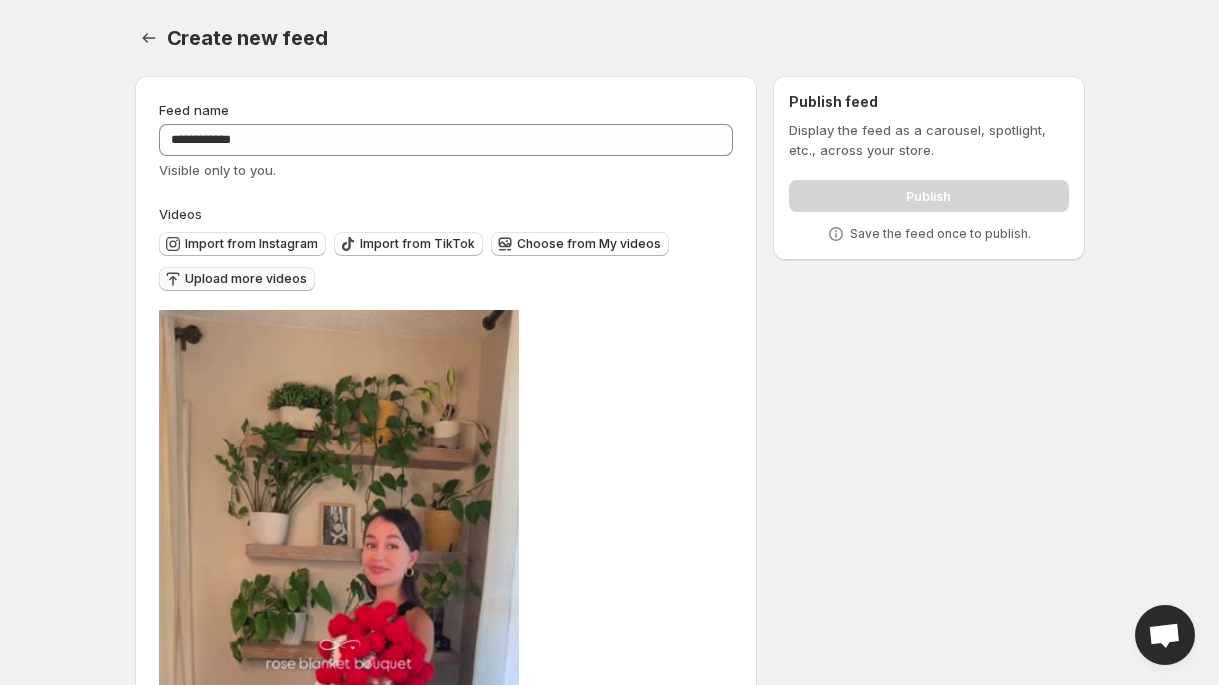 click on "Upload more videos" at bounding box center (251, 244) 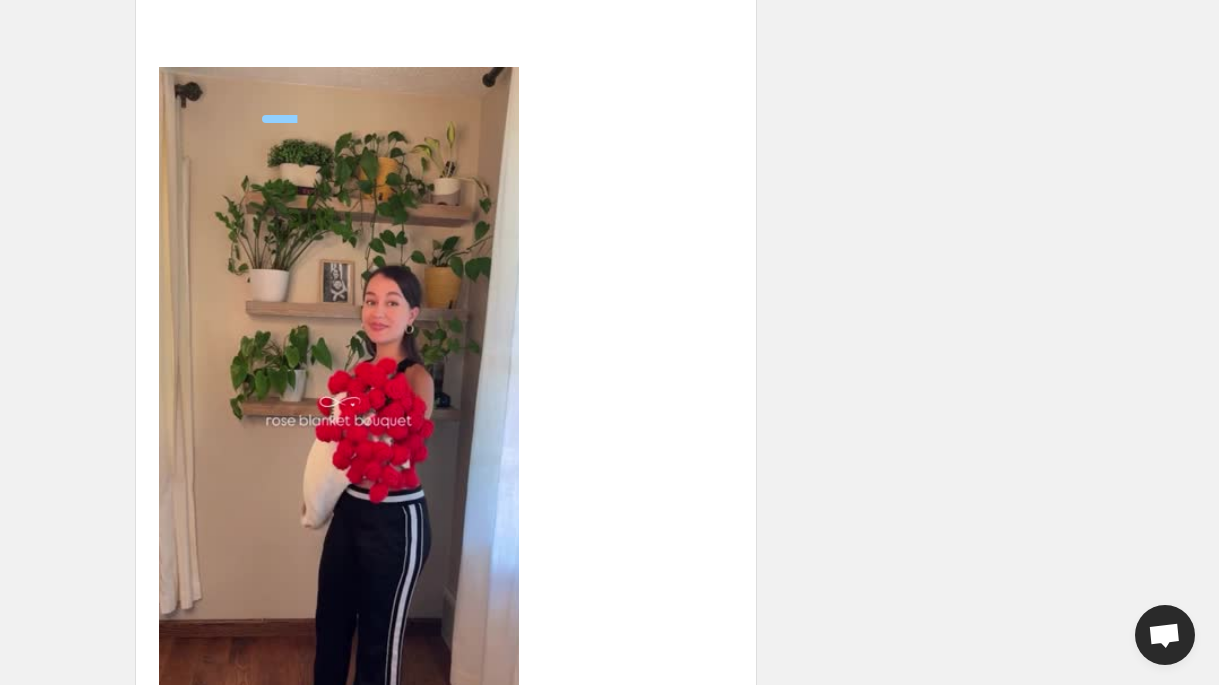 scroll, scrollTop: 324, scrollLeft: 0, axis: vertical 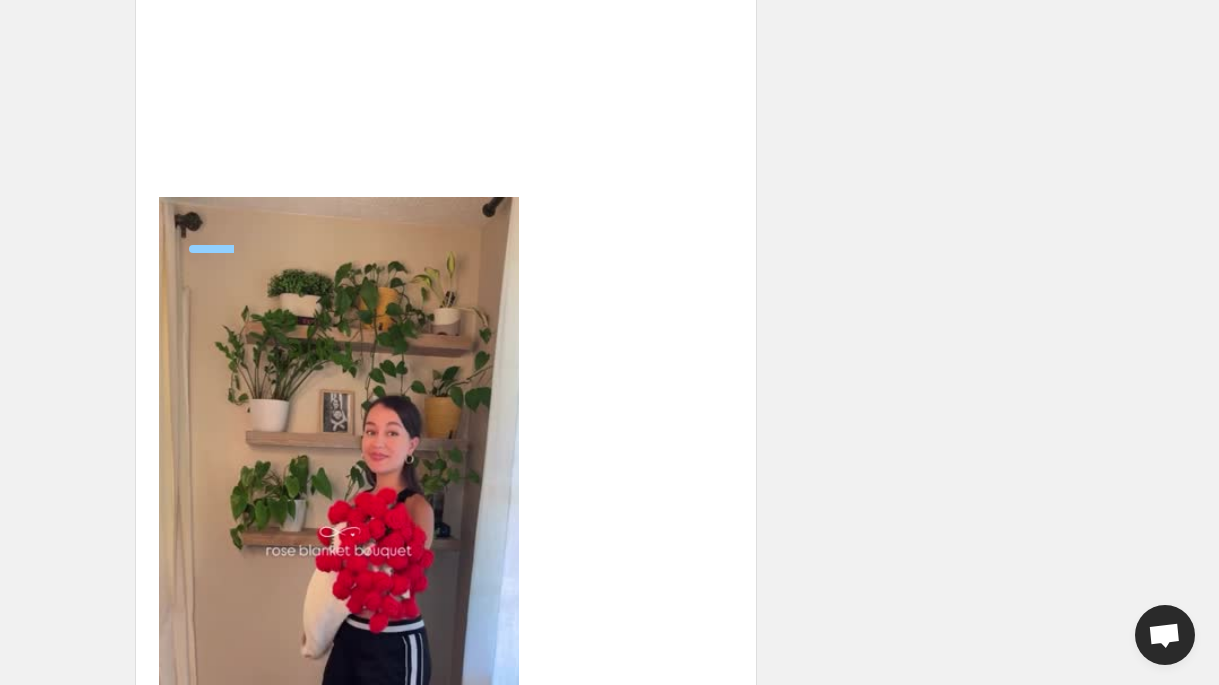 drag, startPoint x: 470, startPoint y: 435, endPoint x: 491, endPoint y: 416, distance: 28.319605 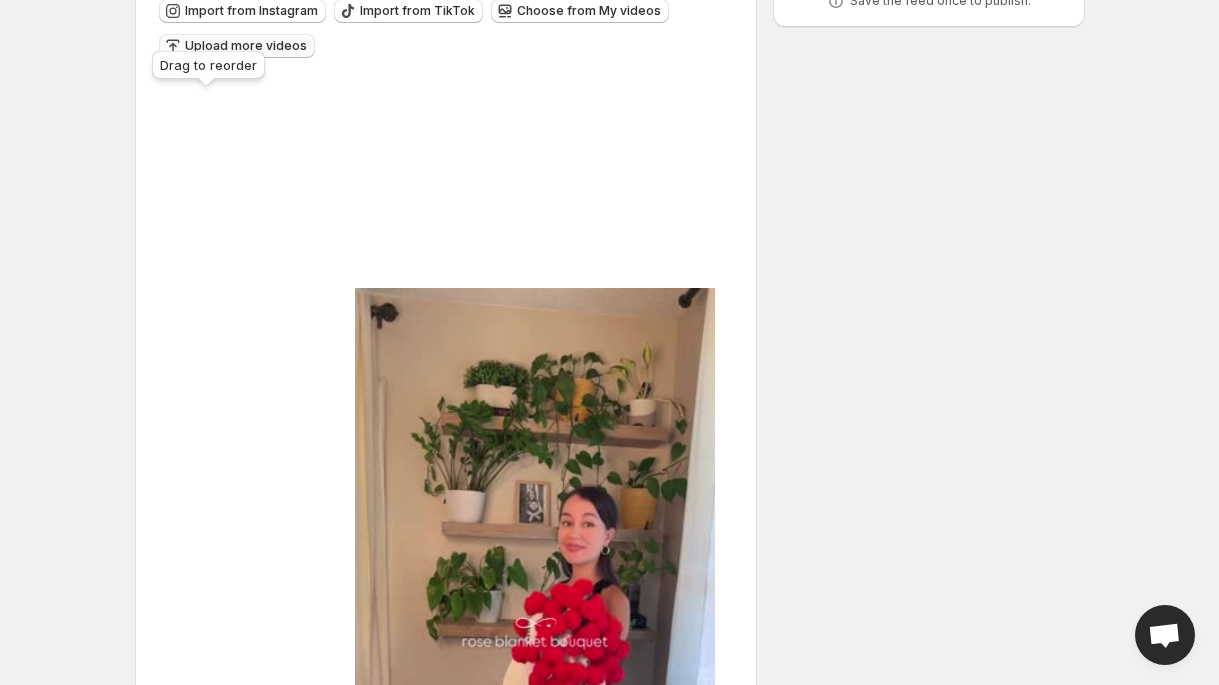 drag, startPoint x: 371, startPoint y: 340, endPoint x: 206, endPoint y: 92, distance: 297.87415 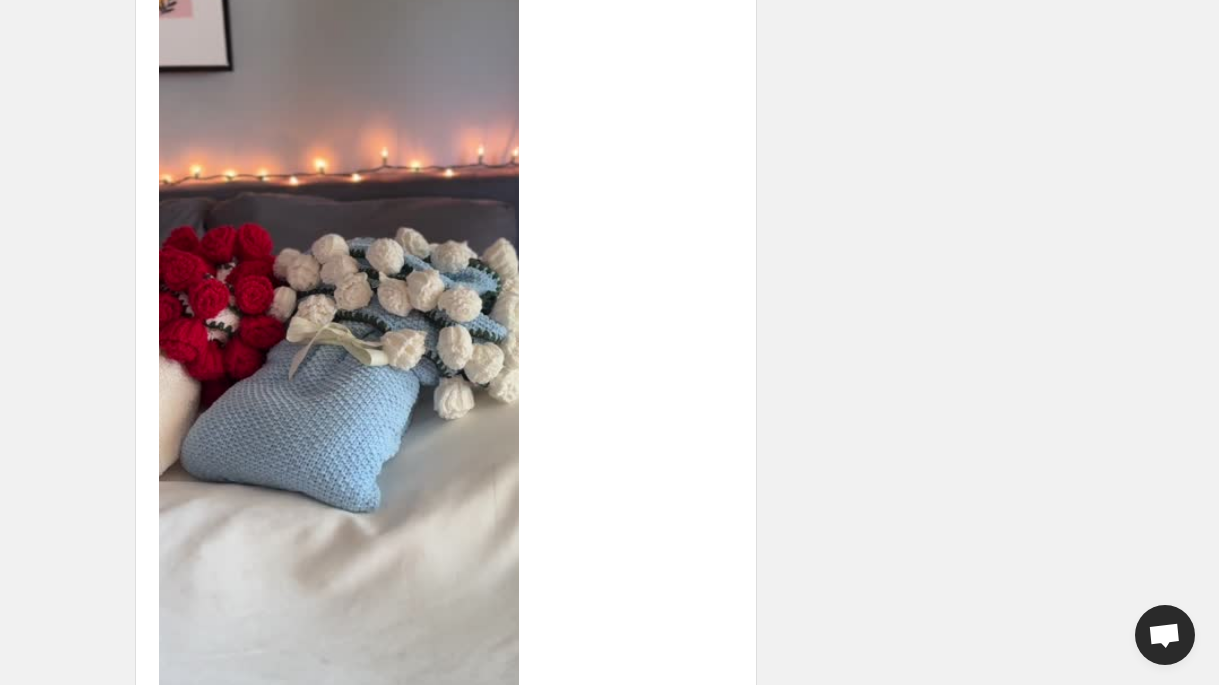 scroll, scrollTop: 329, scrollLeft: 0, axis: vertical 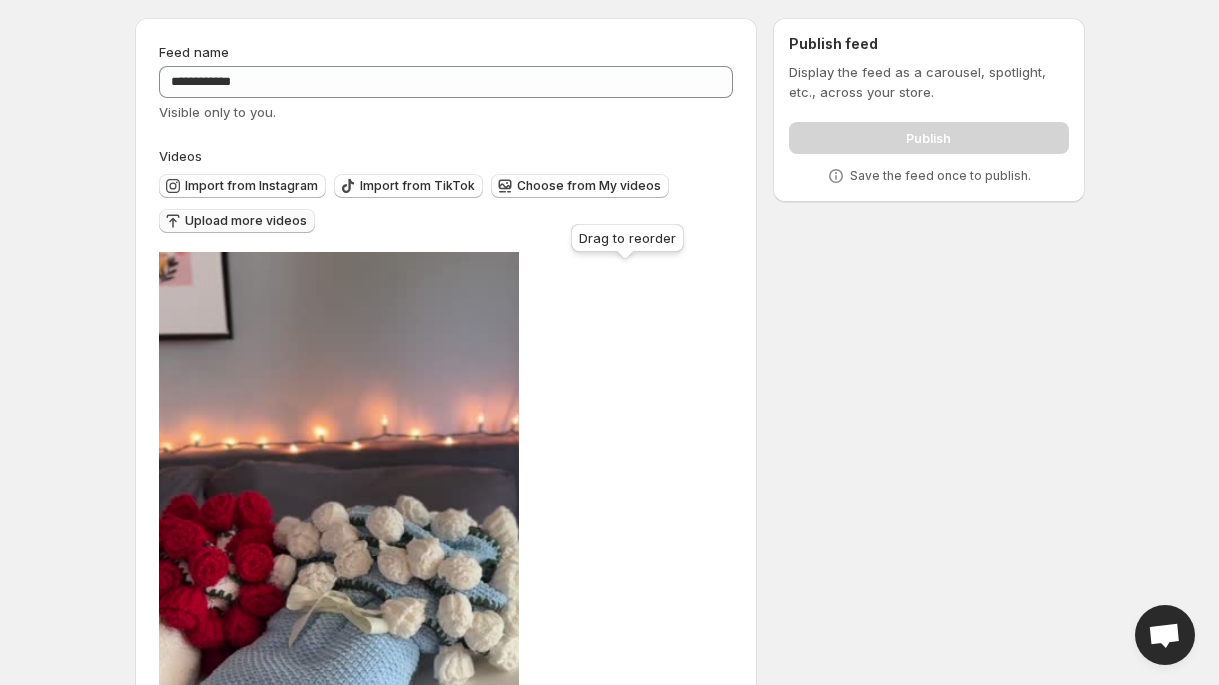 drag, startPoint x: 377, startPoint y: 336, endPoint x: 384, endPoint y: 272, distance: 64.381676 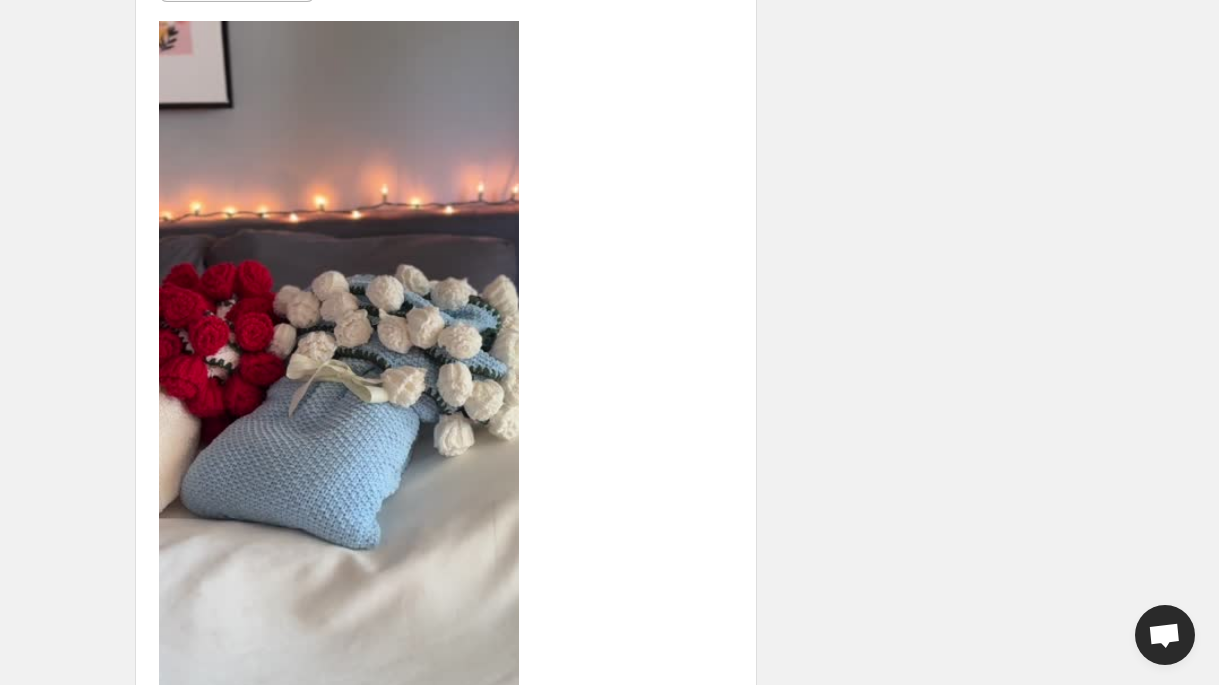 scroll, scrollTop: 329, scrollLeft: 0, axis: vertical 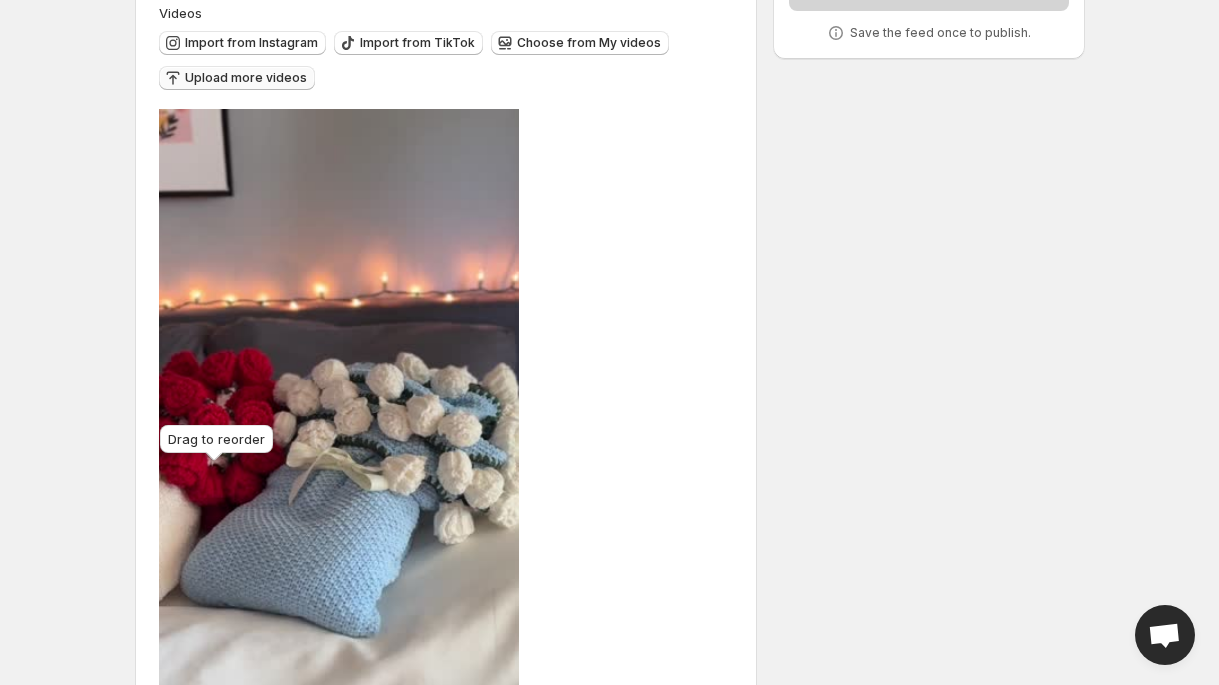 drag, startPoint x: 372, startPoint y: 338, endPoint x: 280, endPoint y: 476, distance: 165.85536 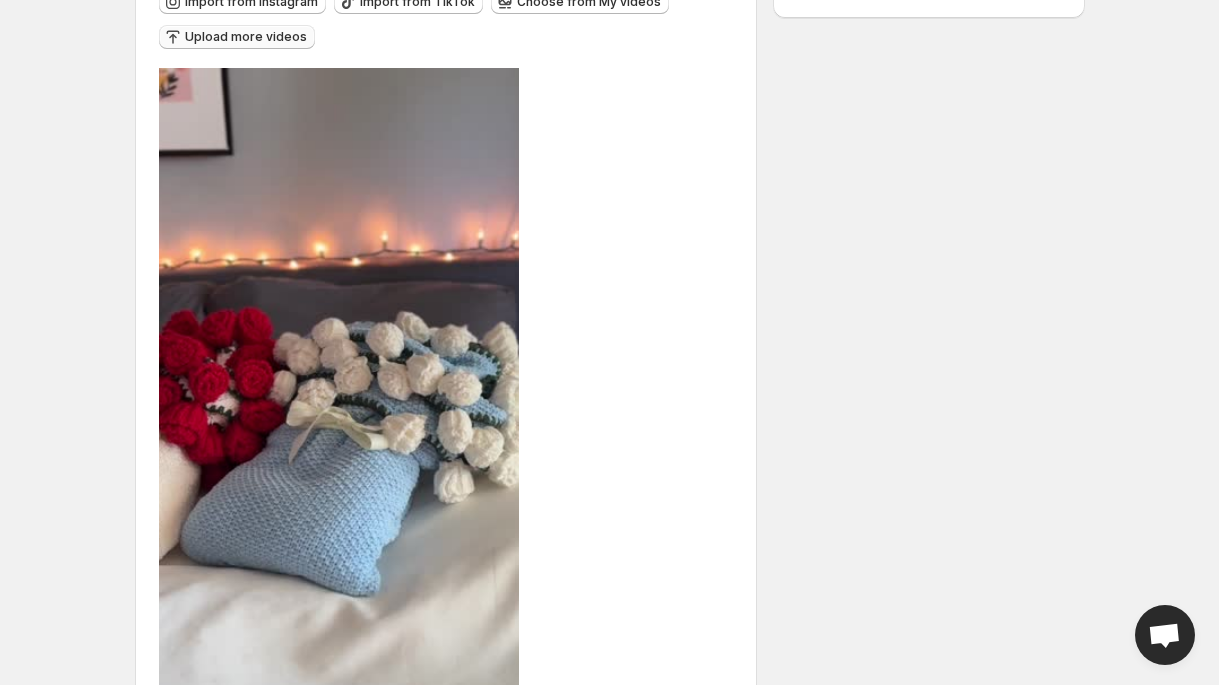 scroll, scrollTop: 329, scrollLeft: 0, axis: vertical 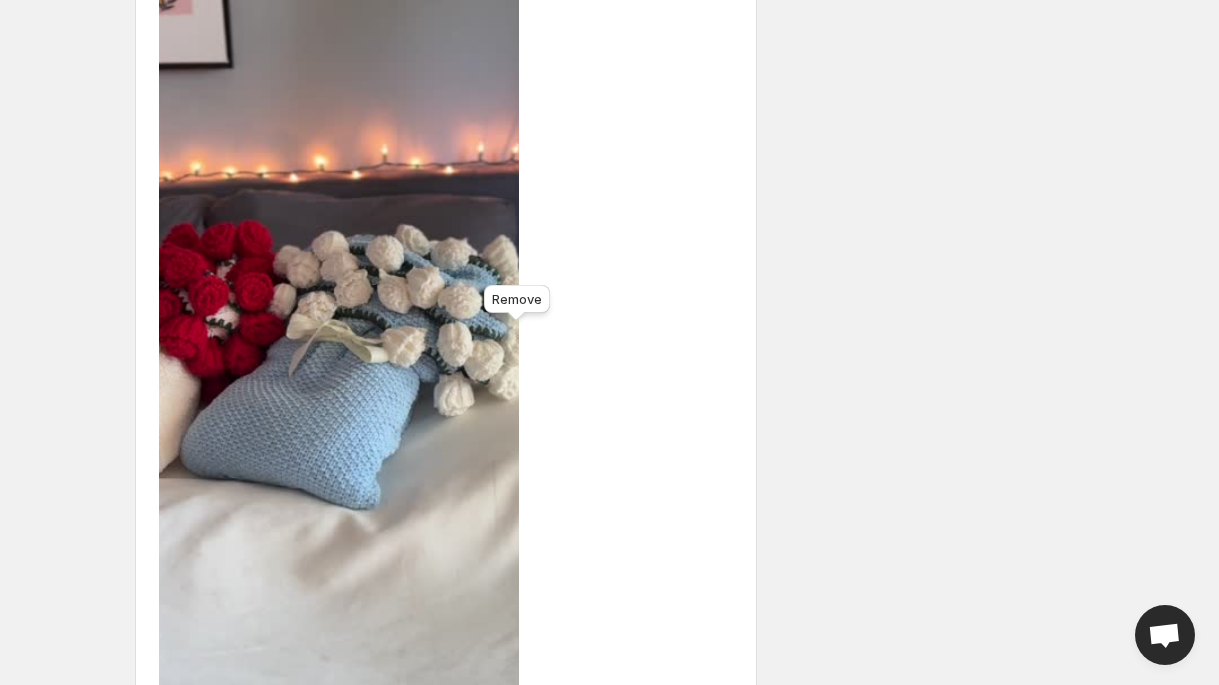 click at bounding box center [470, 3124] 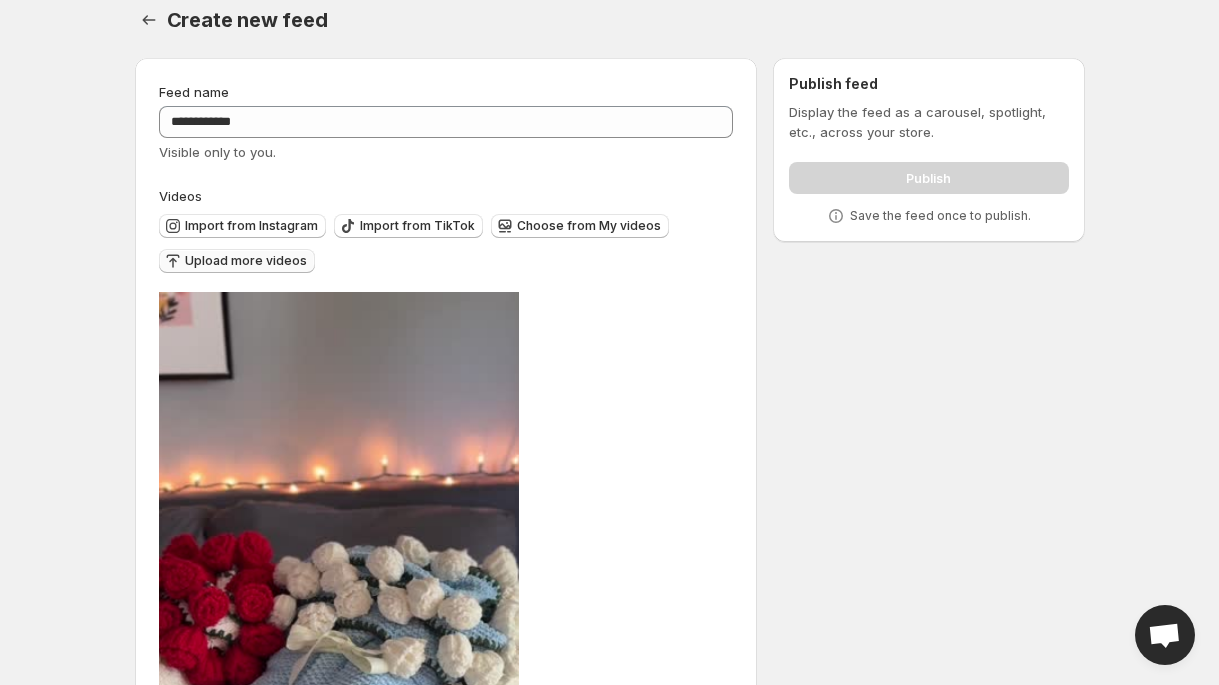 scroll, scrollTop: 0, scrollLeft: 0, axis: both 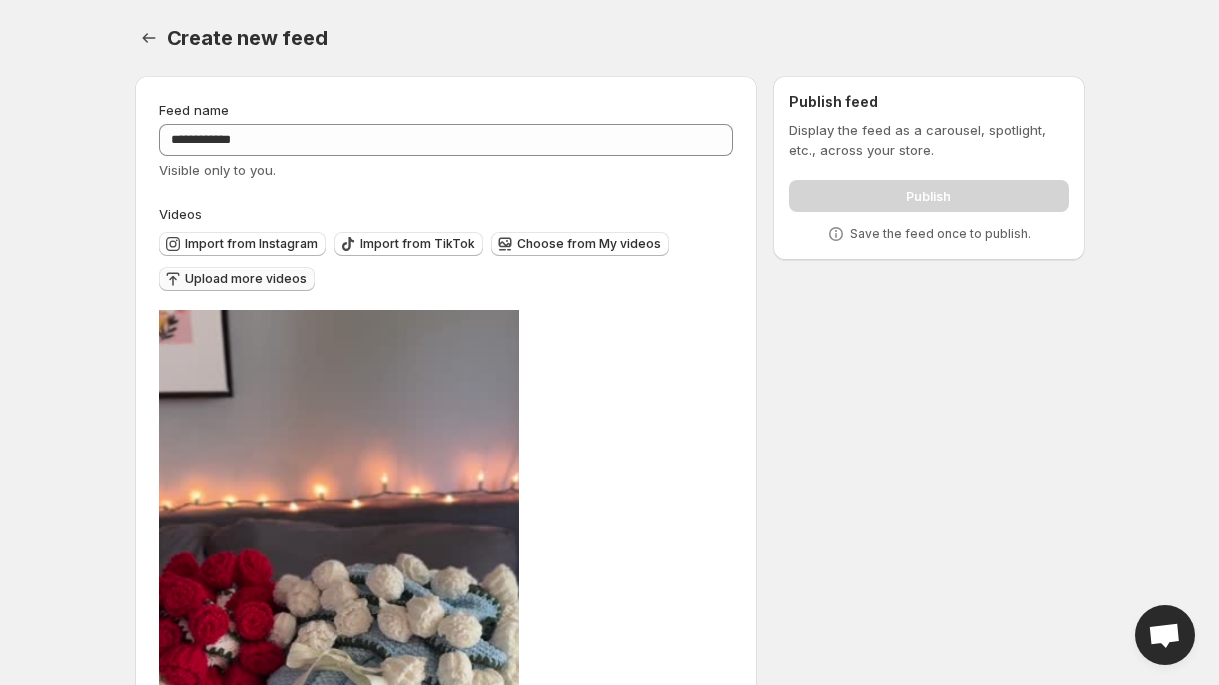 click on "Upload more videos" at bounding box center (246, 279) 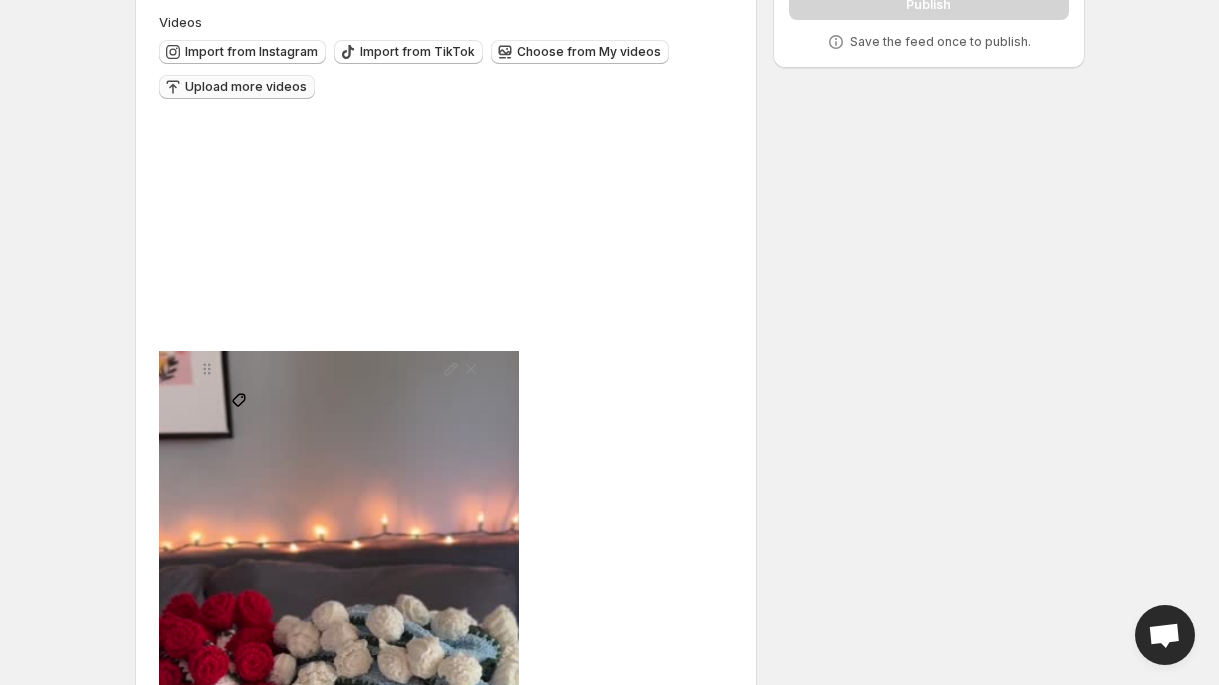 scroll, scrollTop: 183, scrollLeft: 0, axis: vertical 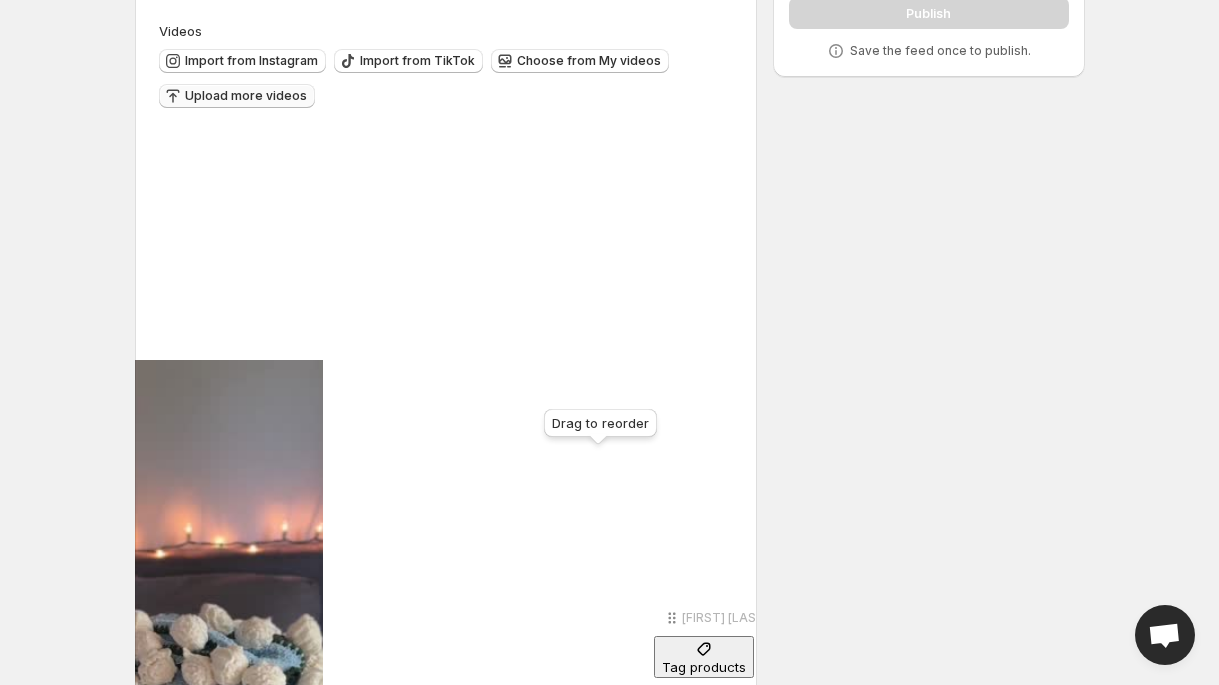 drag, startPoint x: 174, startPoint y: 144, endPoint x: 638, endPoint y: 384, distance: 522.3945 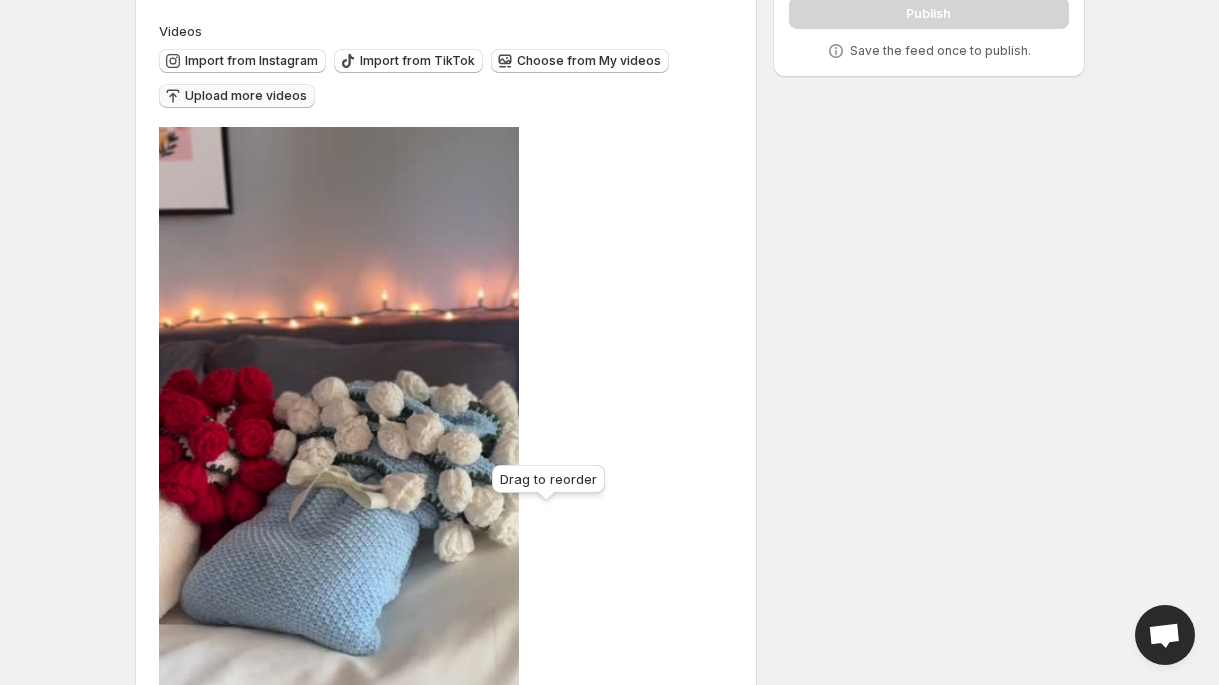 drag, startPoint x: 570, startPoint y: 151, endPoint x: 406, endPoint y: 497, distance: 382.89948 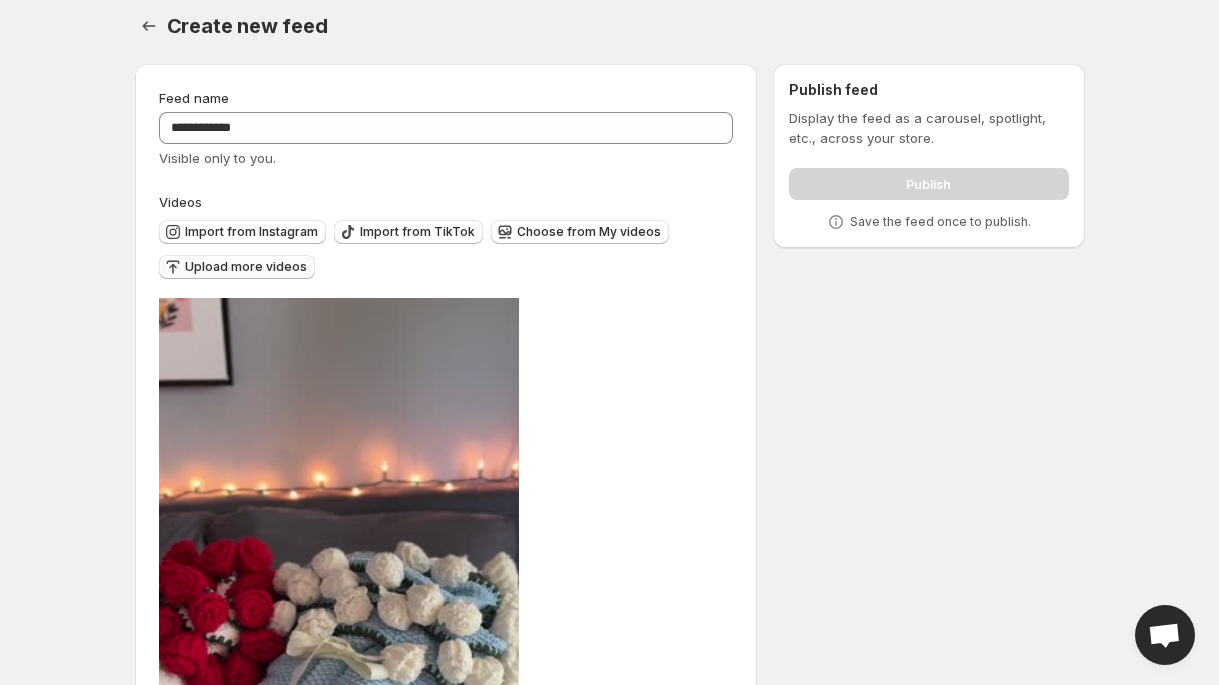 scroll, scrollTop: 0, scrollLeft: 0, axis: both 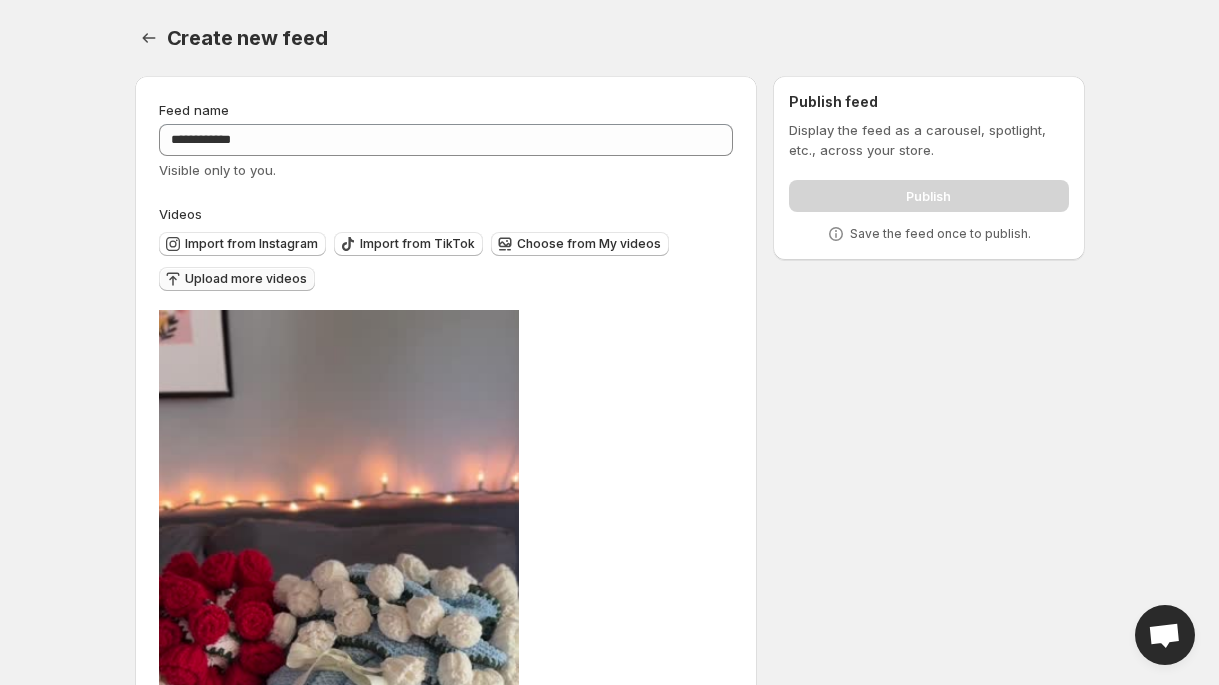 click on "Publish" at bounding box center (928, 192) 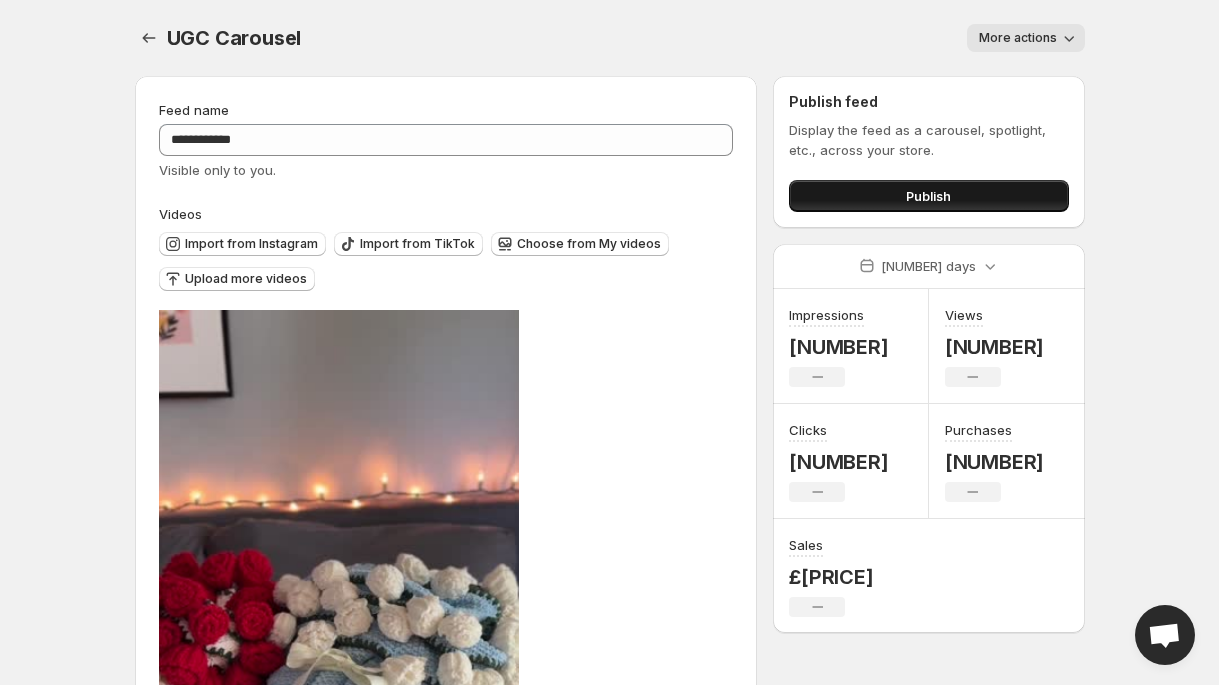 click on "Publish" at bounding box center [928, 196] 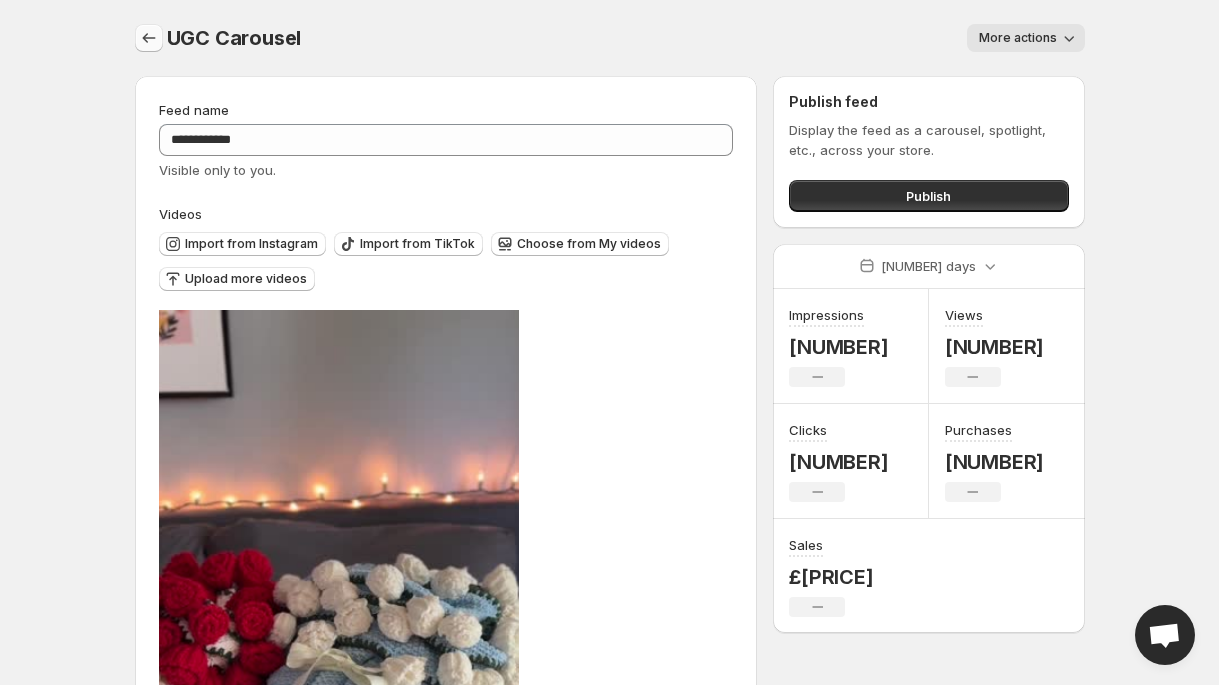 click at bounding box center [149, 38] 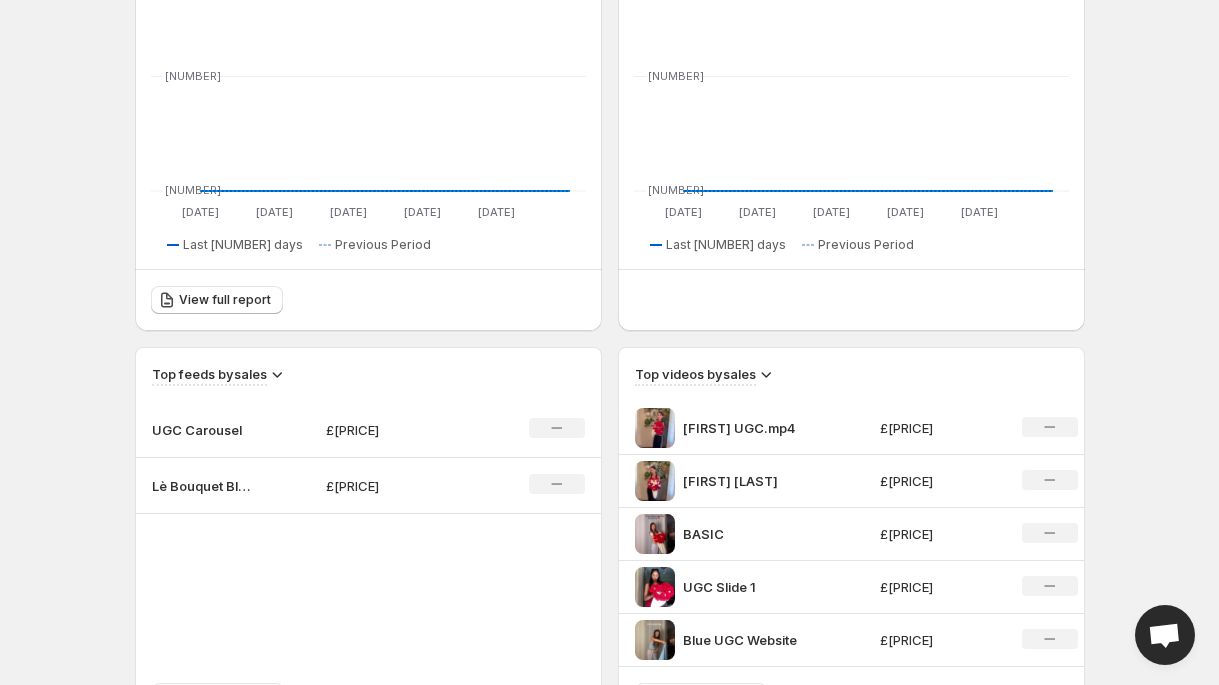 scroll, scrollTop: 559, scrollLeft: 0, axis: vertical 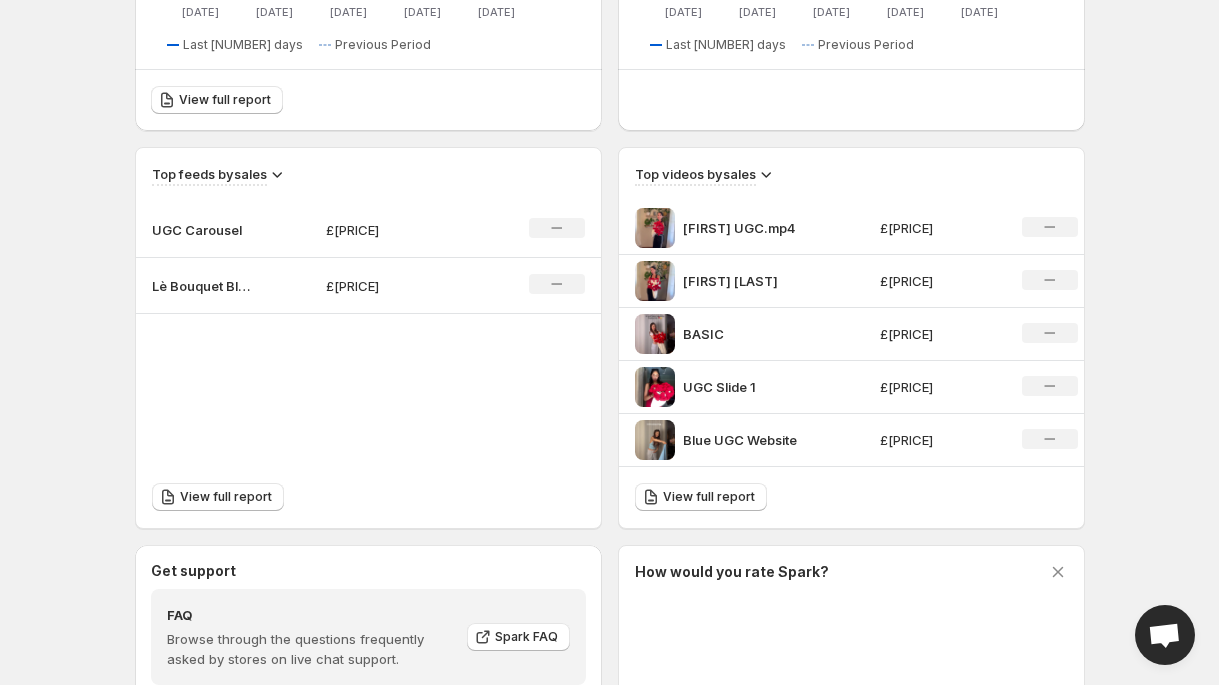 click at bounding box center [557, 228] 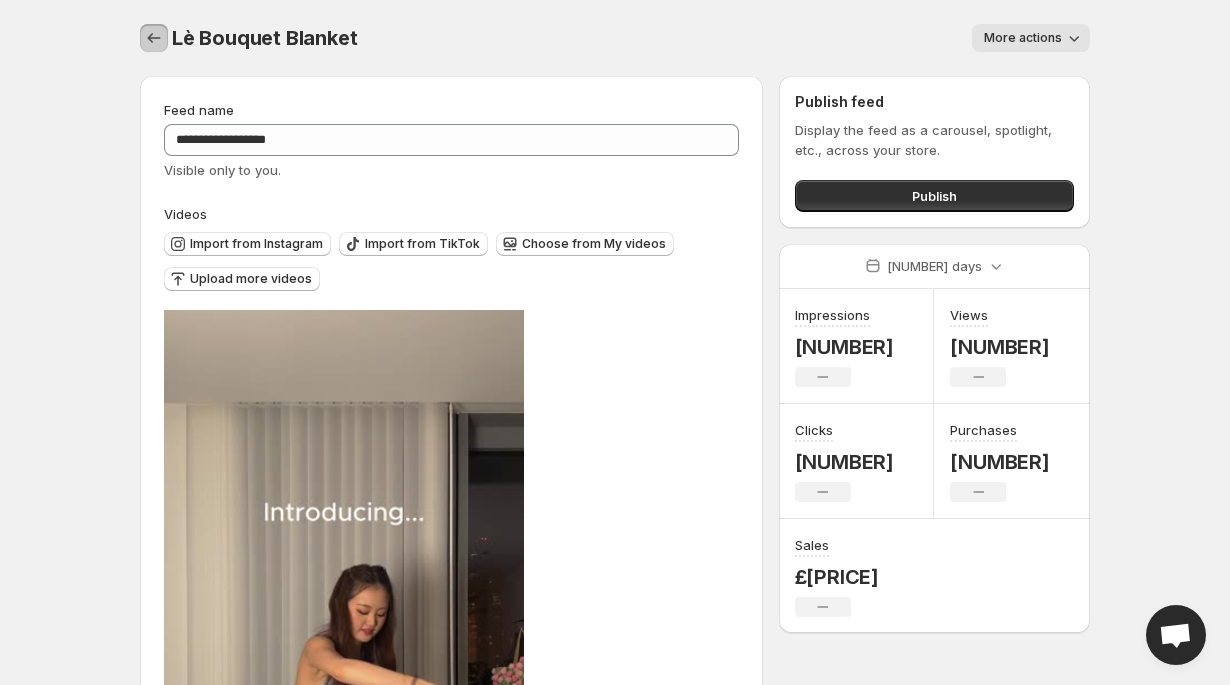 click at bounding box center [154, 38] 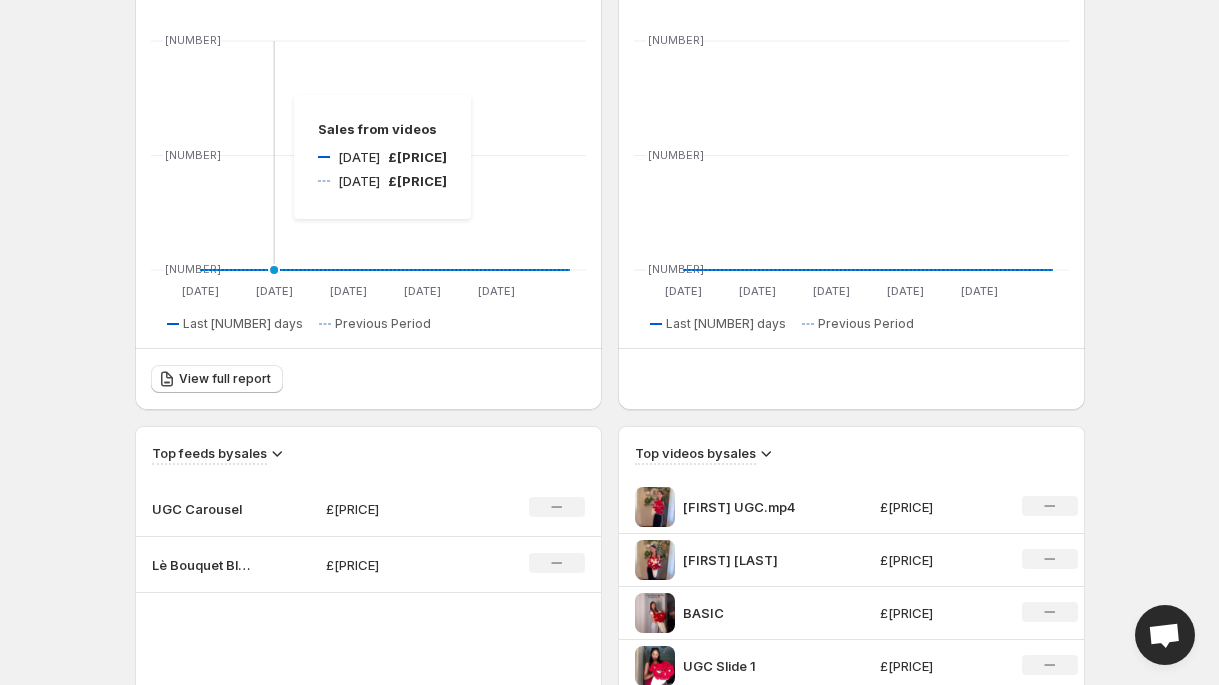 scroll, scrollTop: 359, scrollLeft: 0, axis: vertical 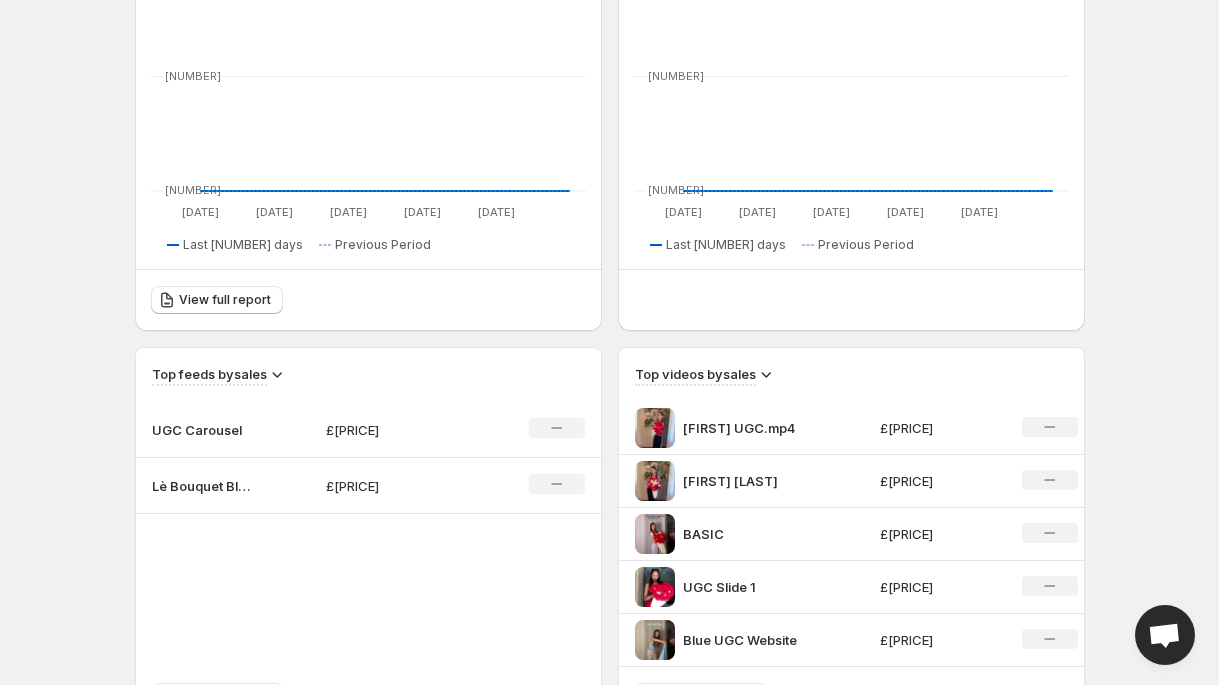 click on "No change" at bounding box center (556, 428) 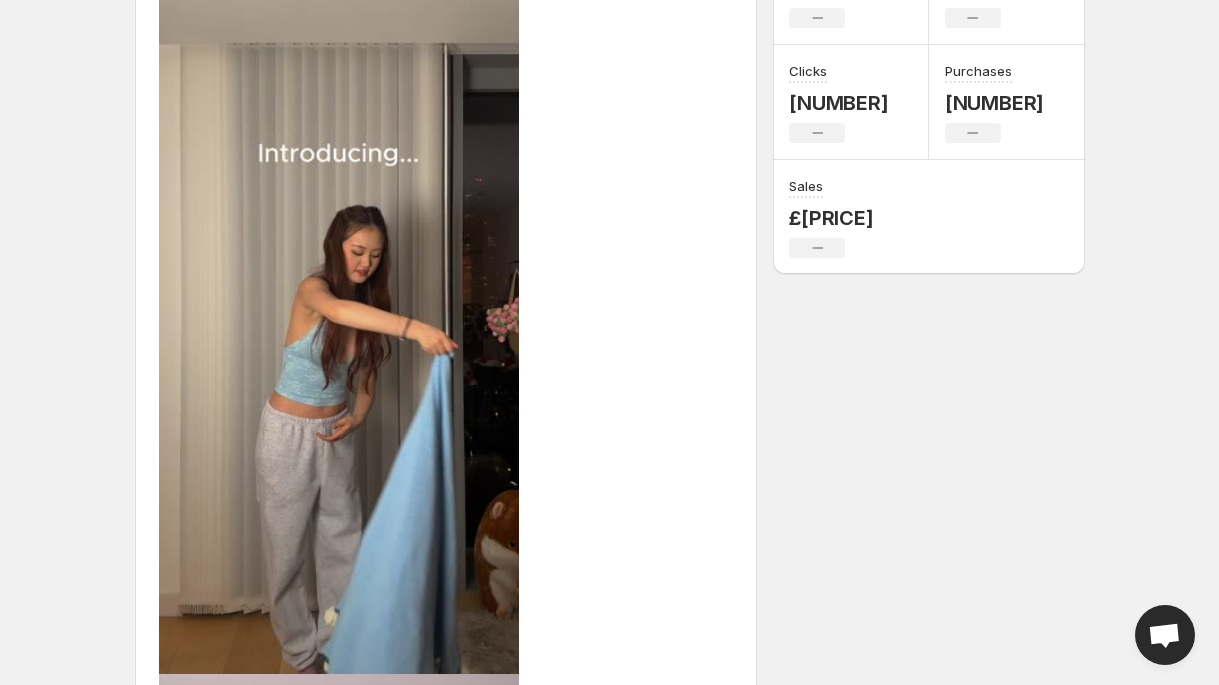 scroll, scrollTop: 0, scrollLeft: 0, axis: both 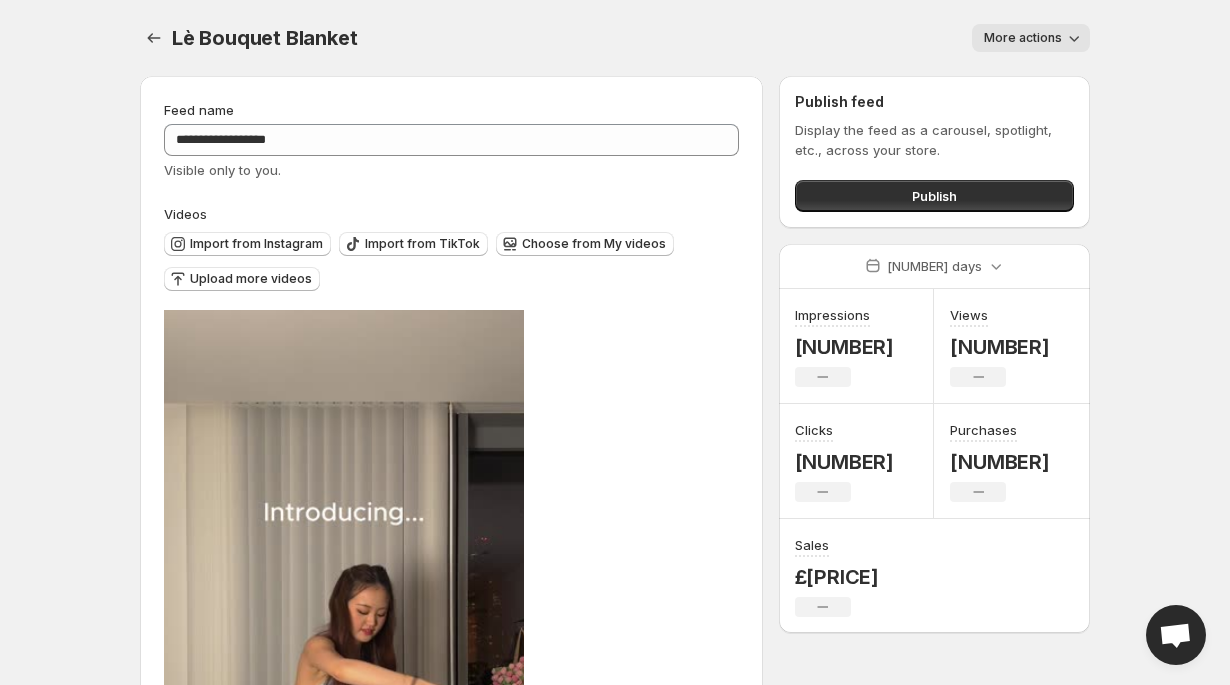 click on "More actions" at bounding box center [1031, 38] 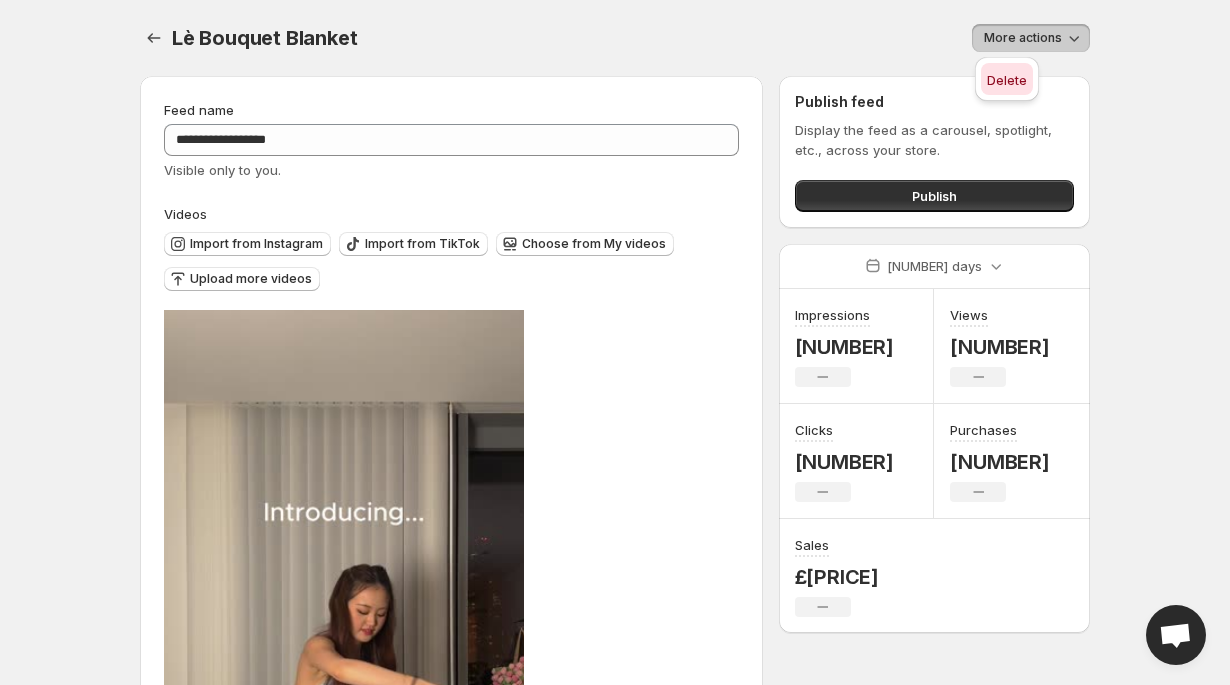 click on "Delete" at bounding box center (1007, 80) 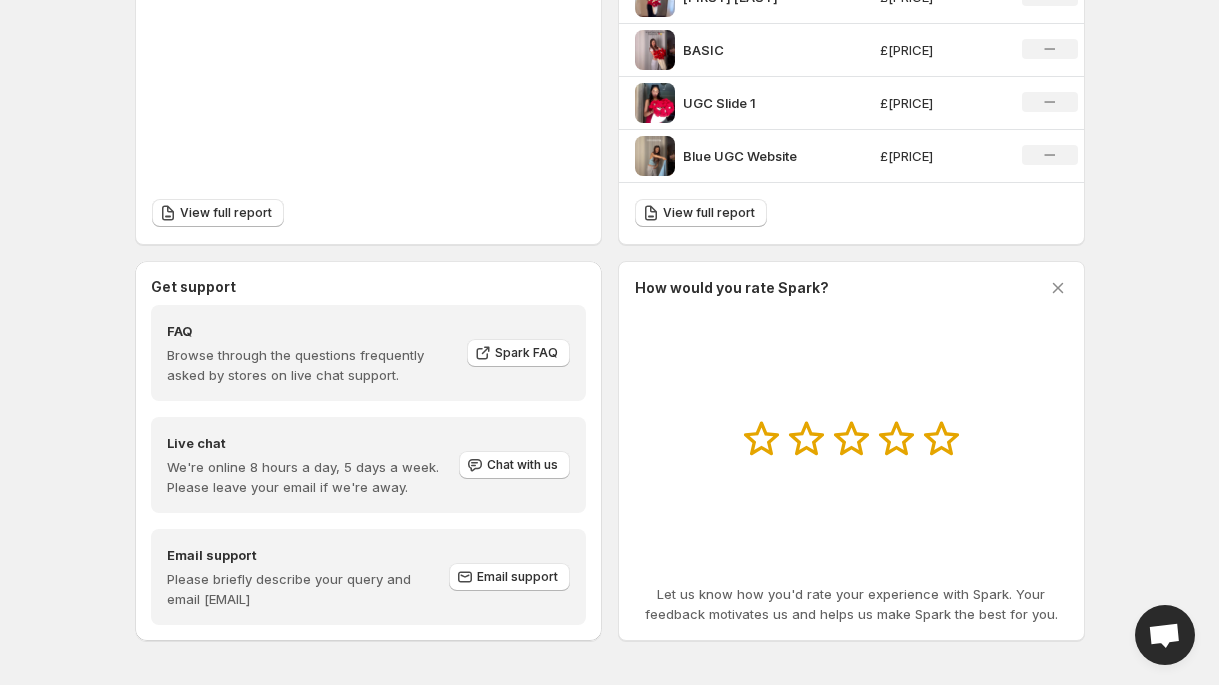 scroll, scrollTop: 847, scrollLeft: 0, axis: vertical 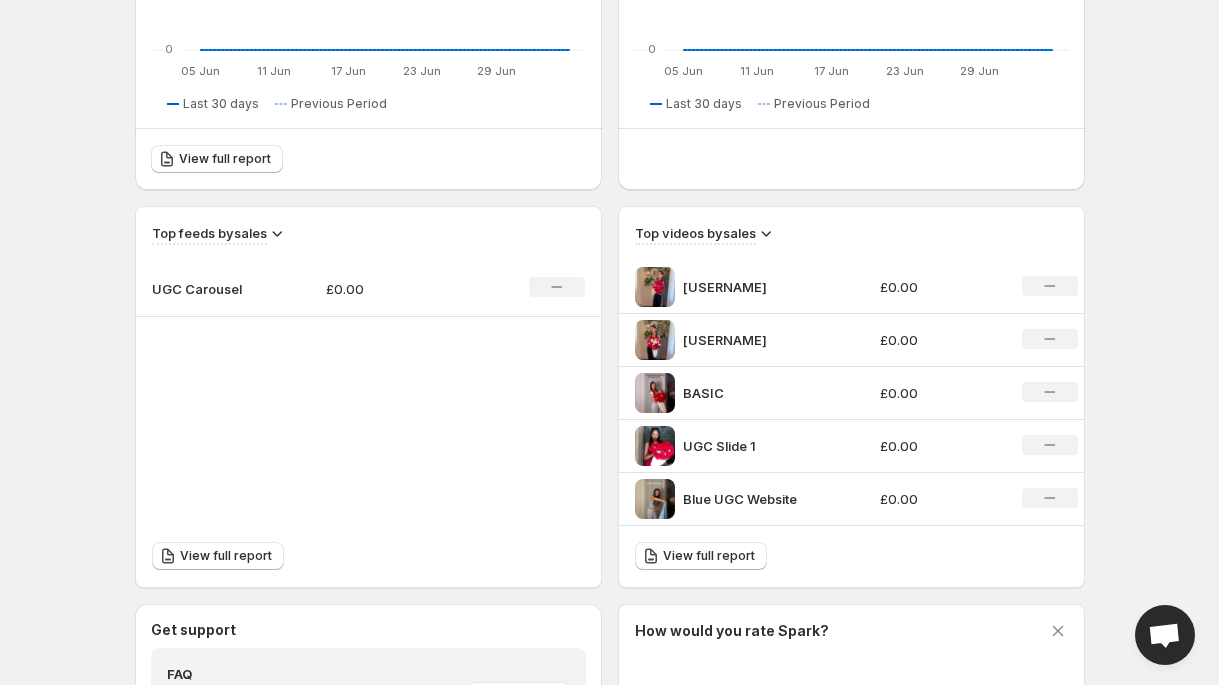 click on "UGC Carousel" at bounding box center (223, 289) 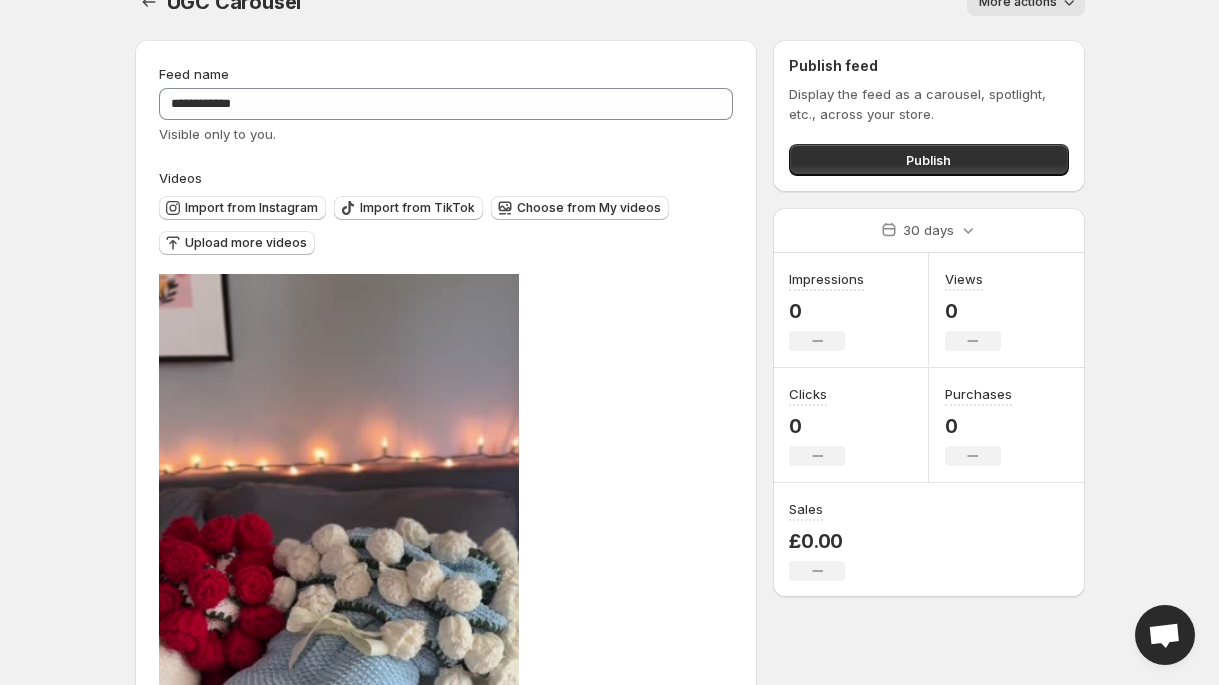 scroll, scrollTop: 171, scrollLeft: 0, axis: vertical 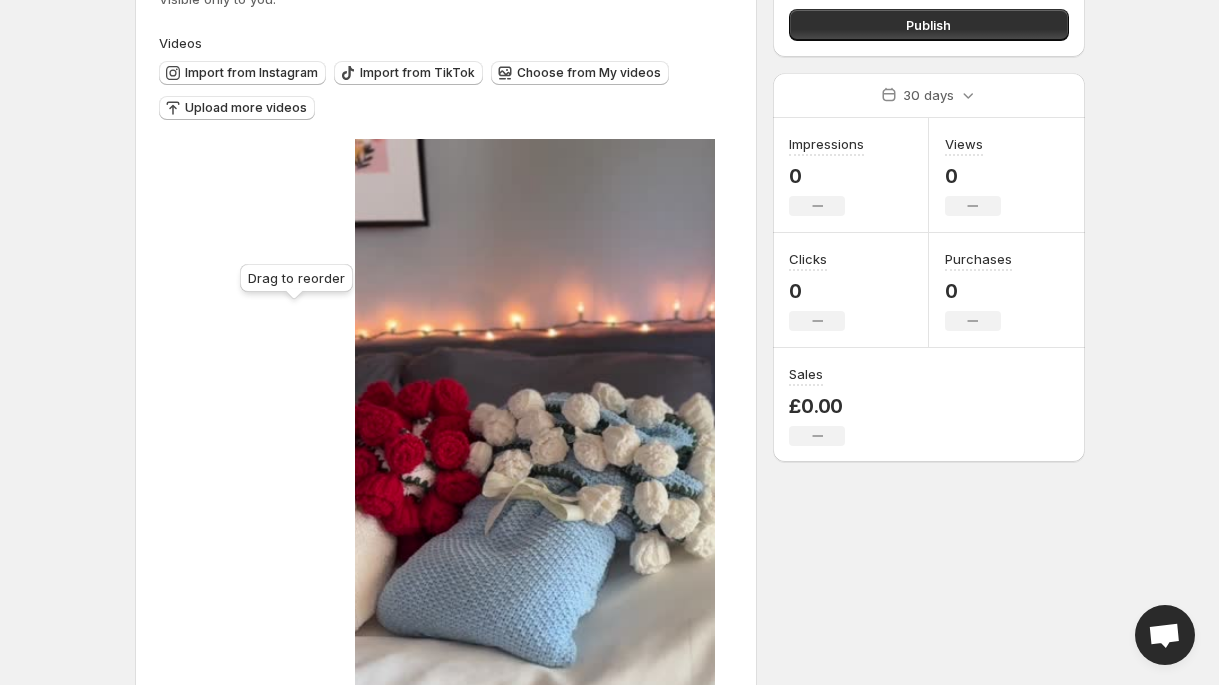 drag, startPoint x: 370, startPoint y: 496, endPoint x: 176, endPoint y: 189, distance: 363.15976 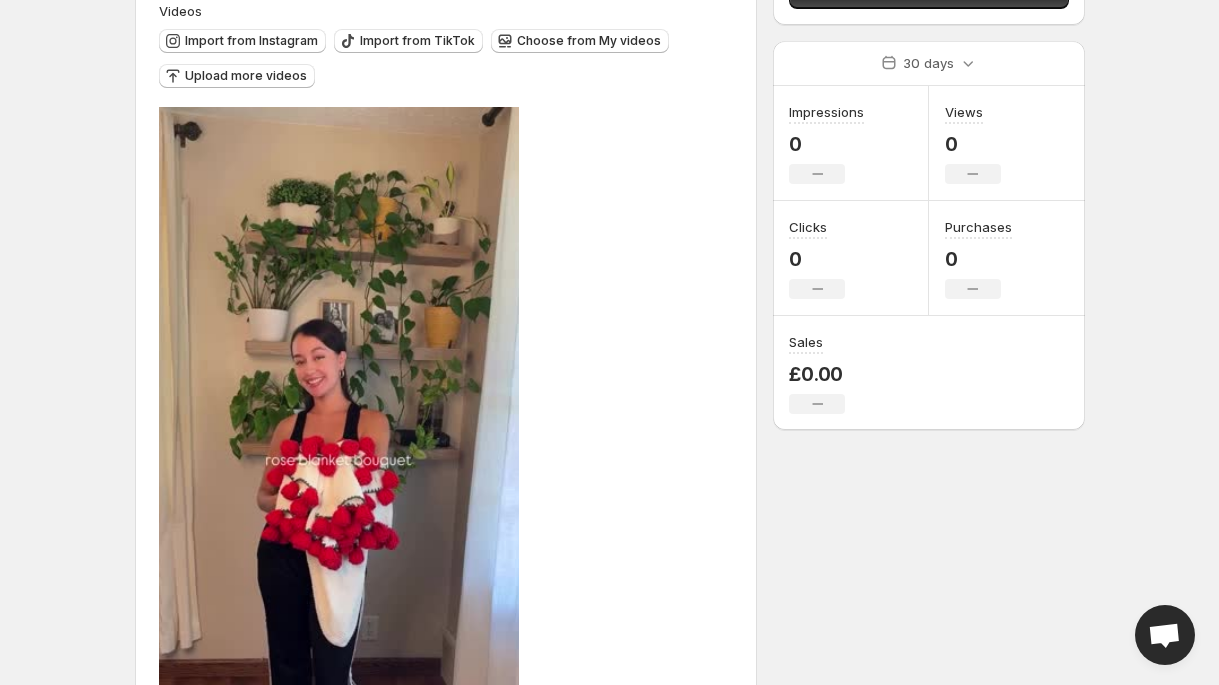 scroll, scrollTop: 0, scrollLeft: 0, axis: both 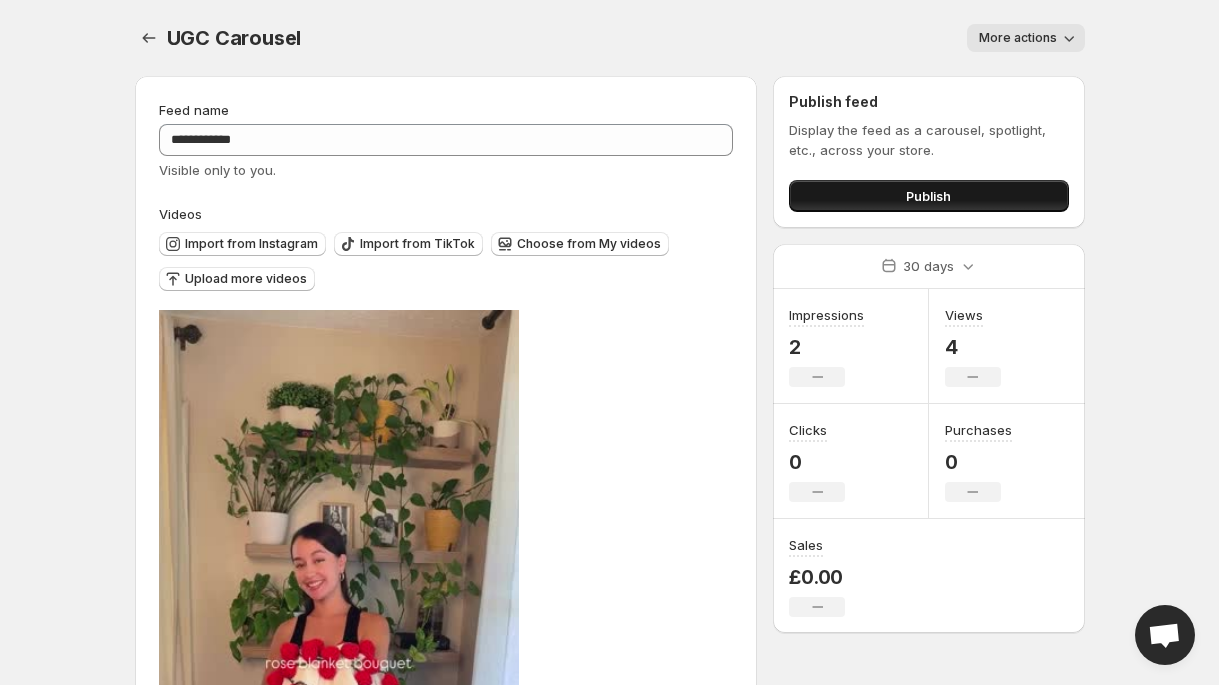 click on "Publish" at bounding box center (928, 196) 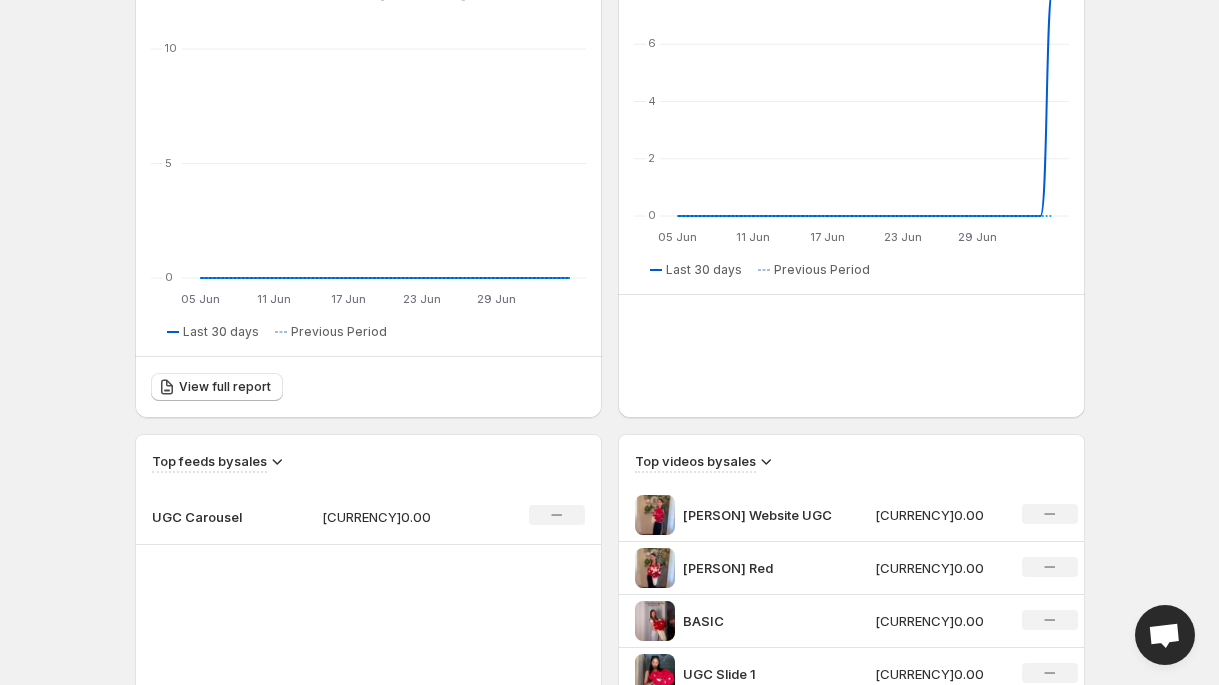 scroll, scrollTop: 378, scrollLeft: 0, axis: vertical 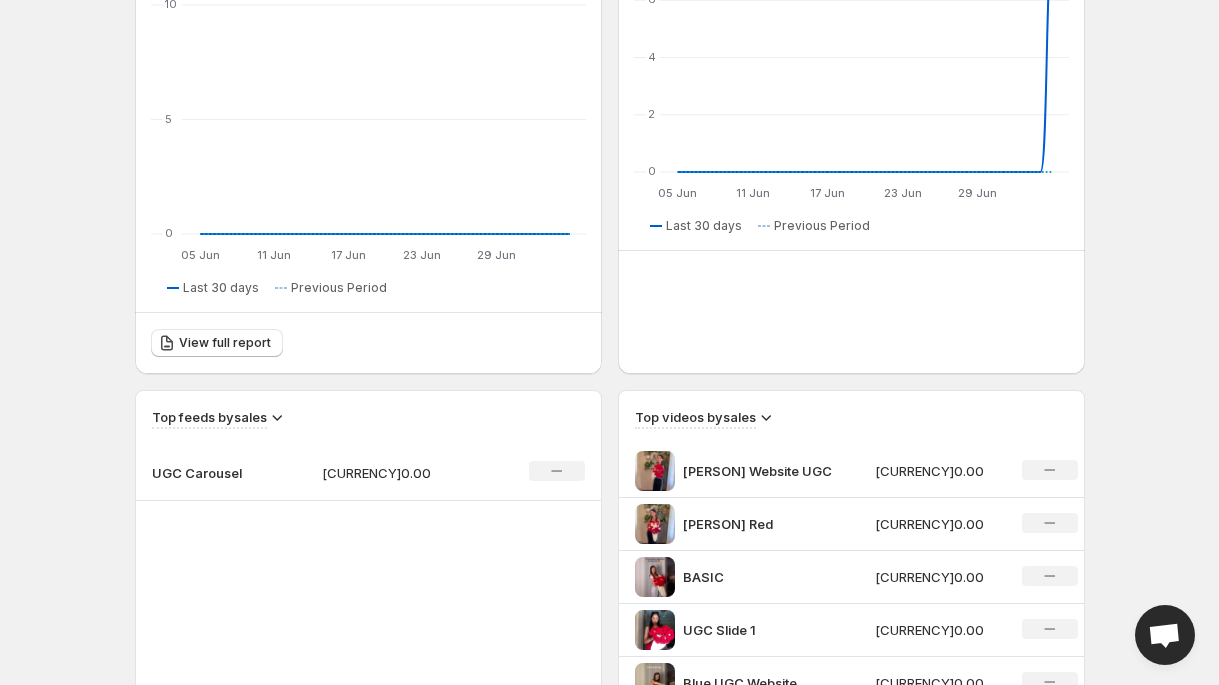 click on "[CURRENCY]" at bounding box center (397, 473) 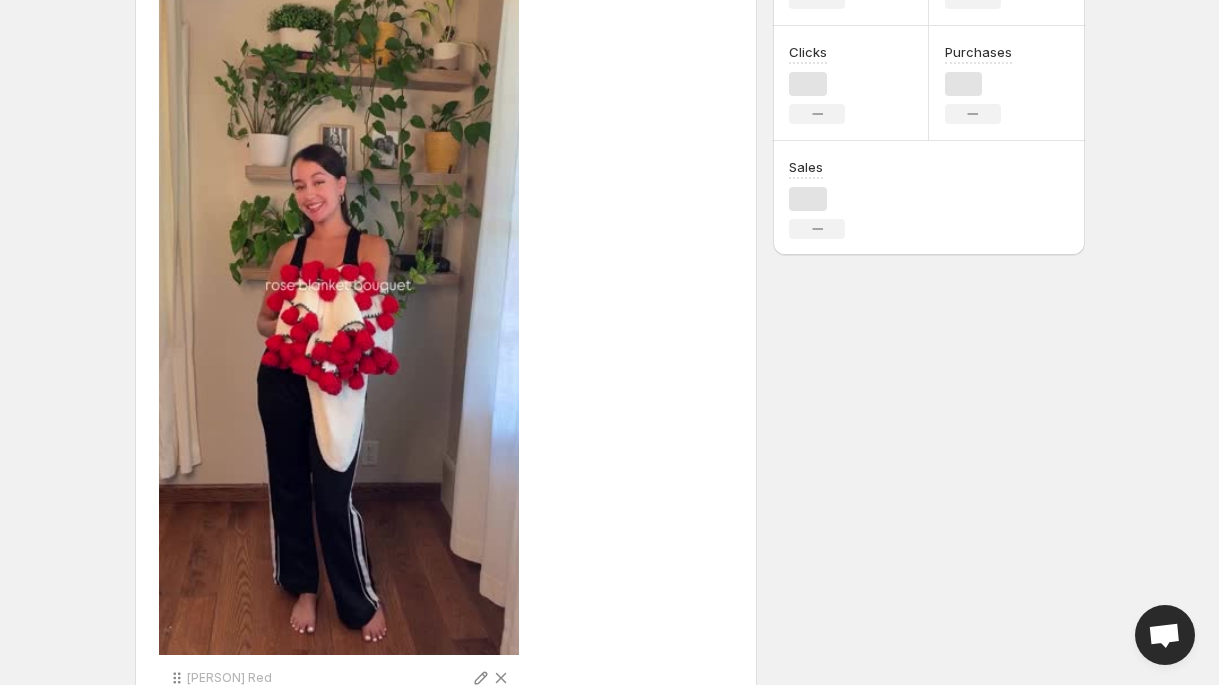 scroll, scrollTop: 0, scrollLeft: 0, axis: both 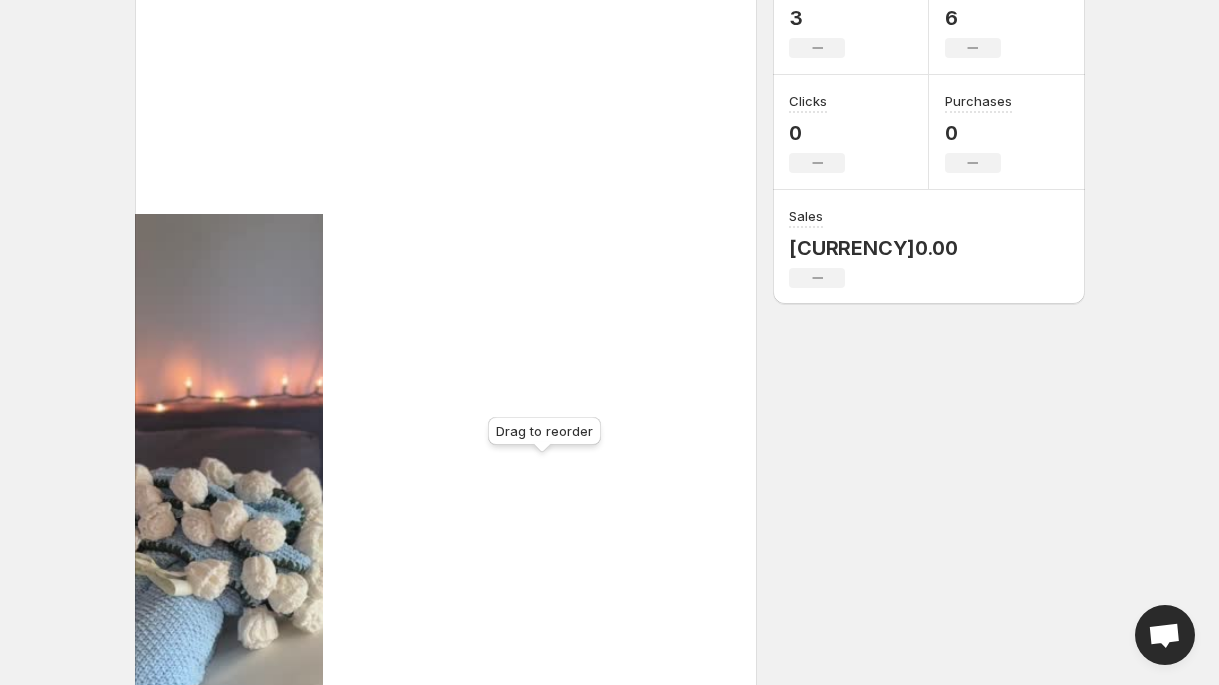 drag, startPoint x: 181, startPoint y: 330, endPoint x: 465, endPoint y: 418, distance: 297.32138 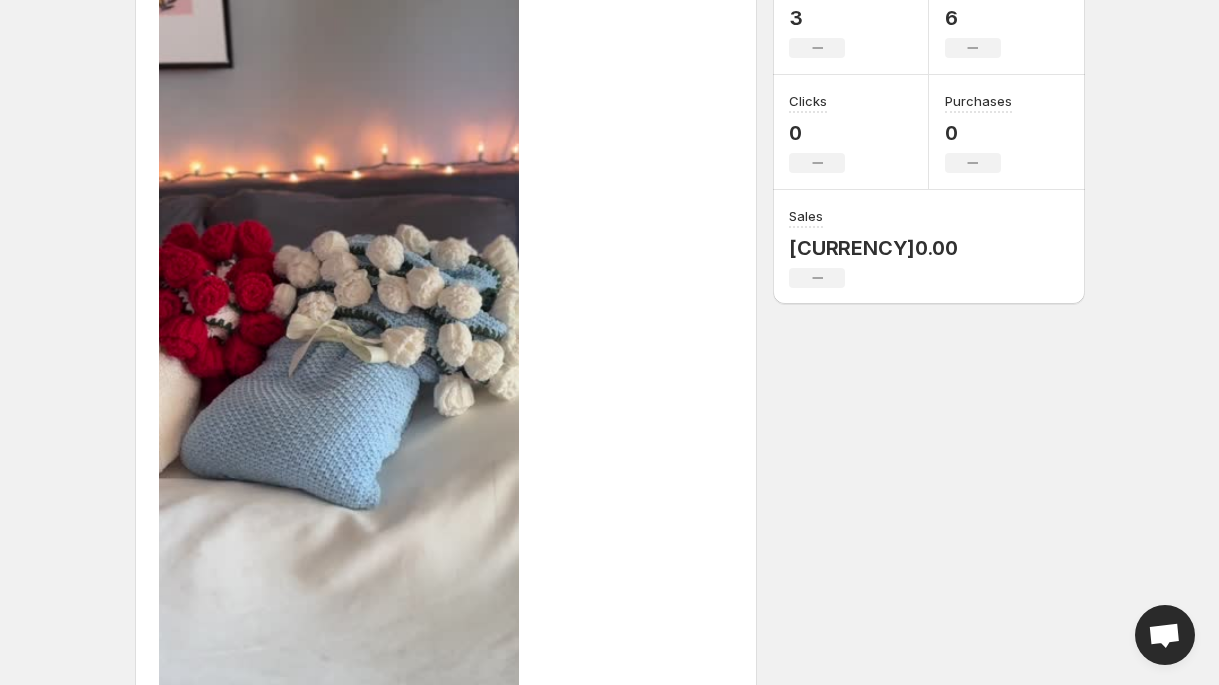 scroll, scrollTop: 0, scrollLeft: 0, axis: both 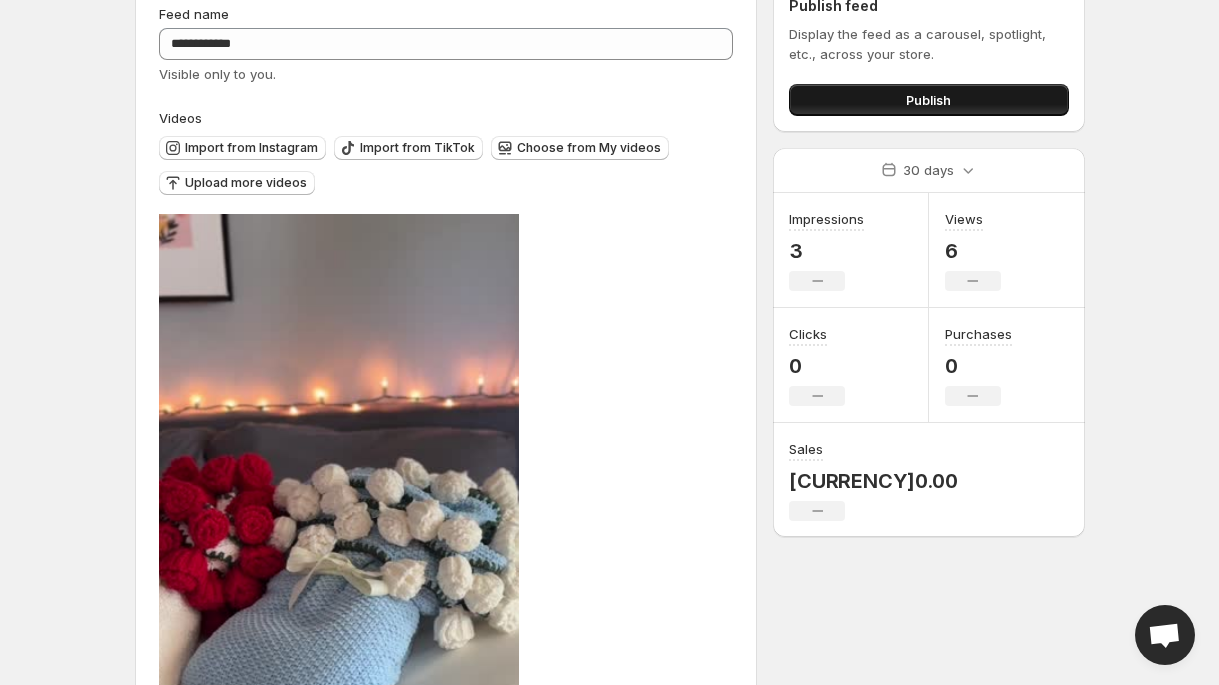 click on "Publish" at bounding box center [928, 100] 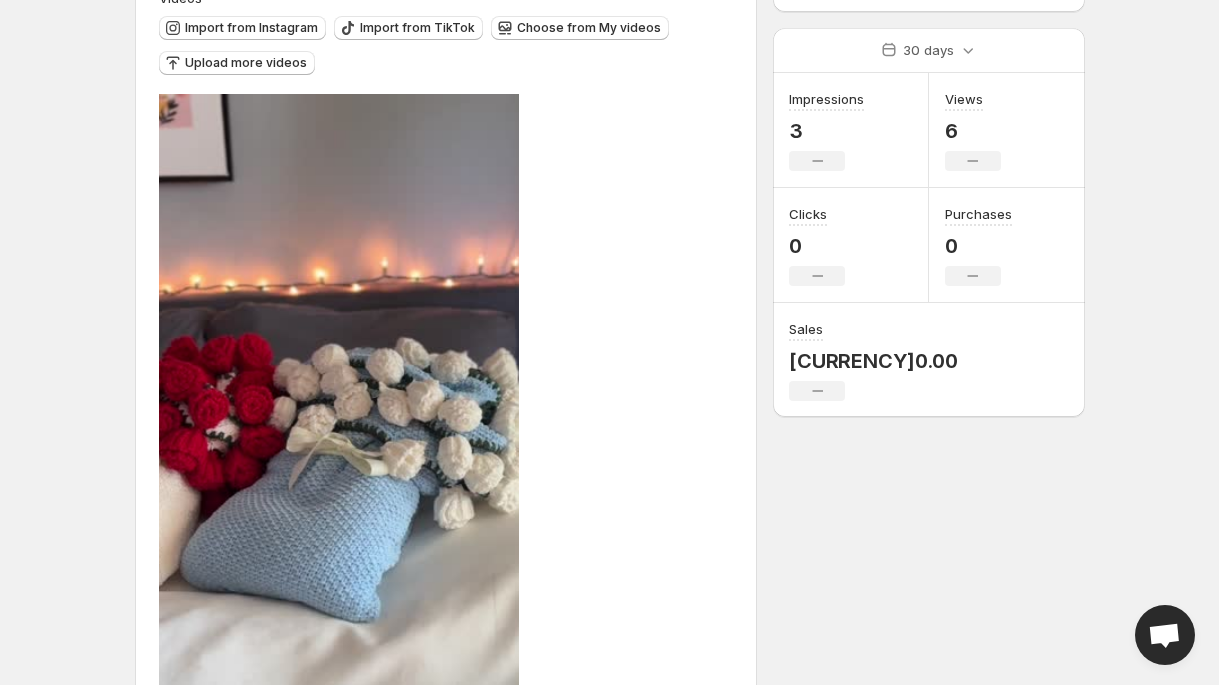 scroll, scrollTop: 329, scrollLeft: 0, axis: vertical 